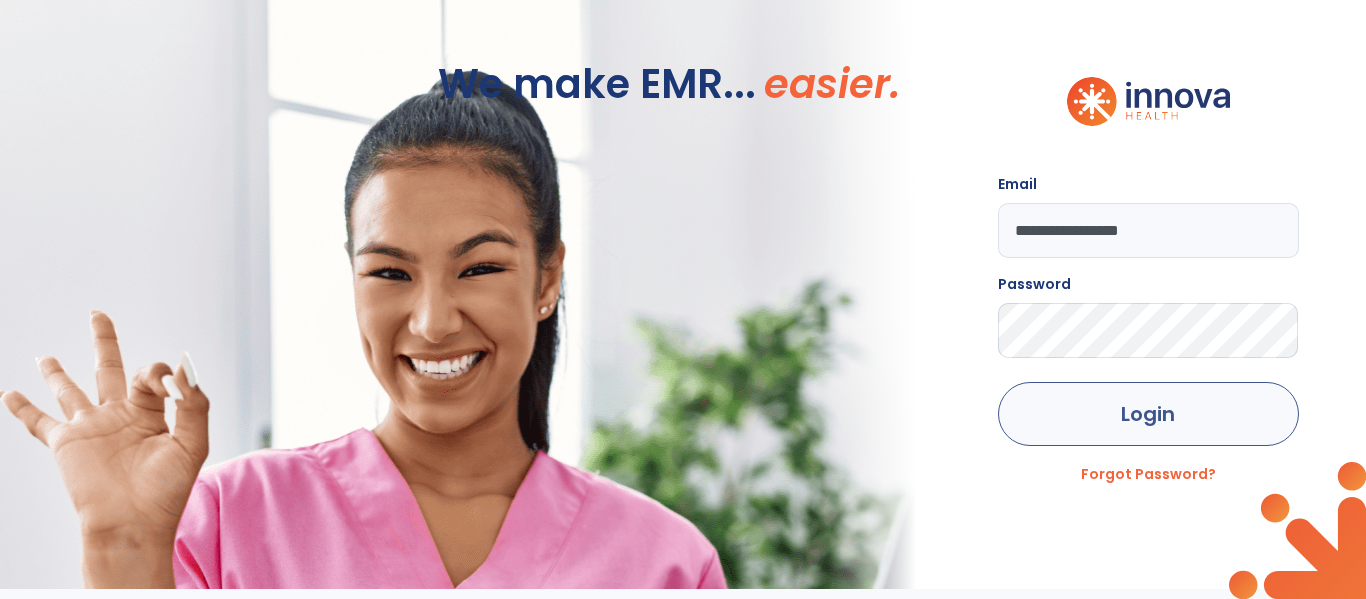 scroll, scrollTop: 0, scrollLeft: 0, axis: both 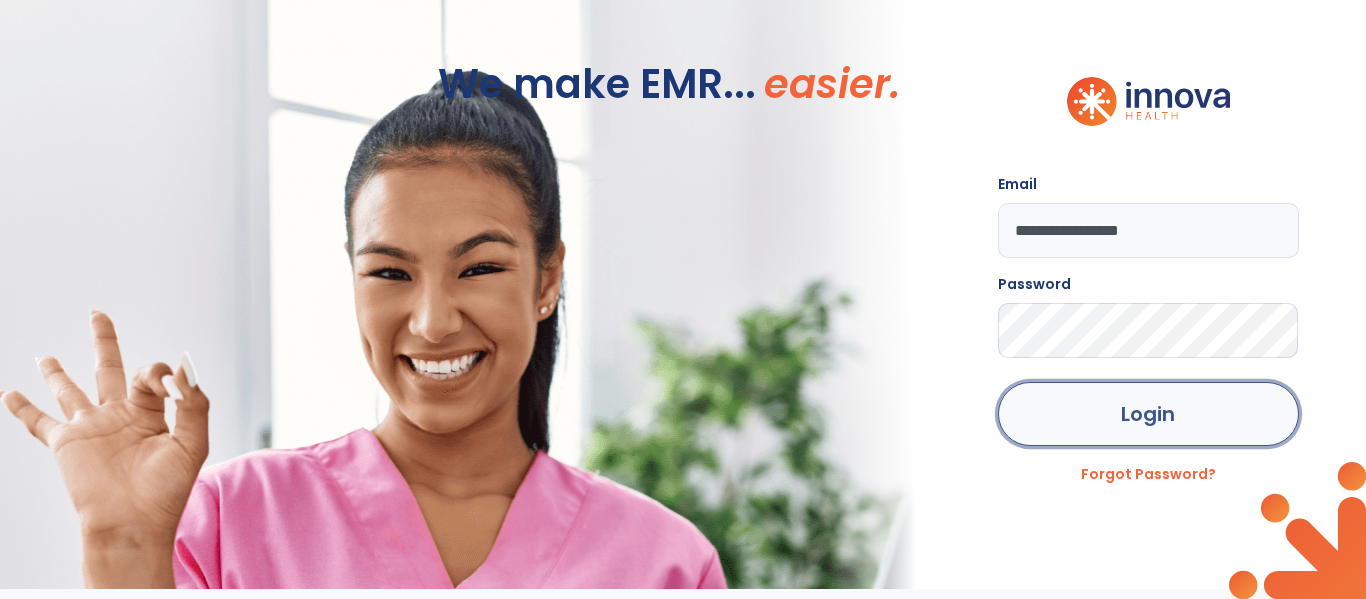 click on "Login" 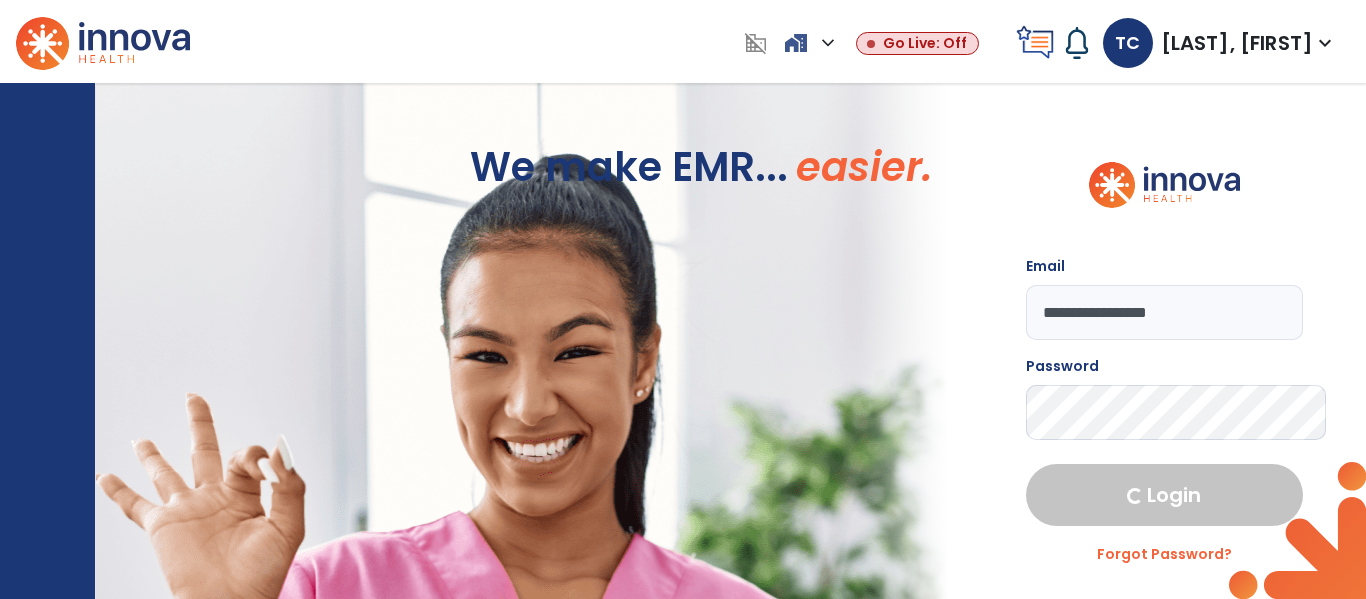 select on "****" 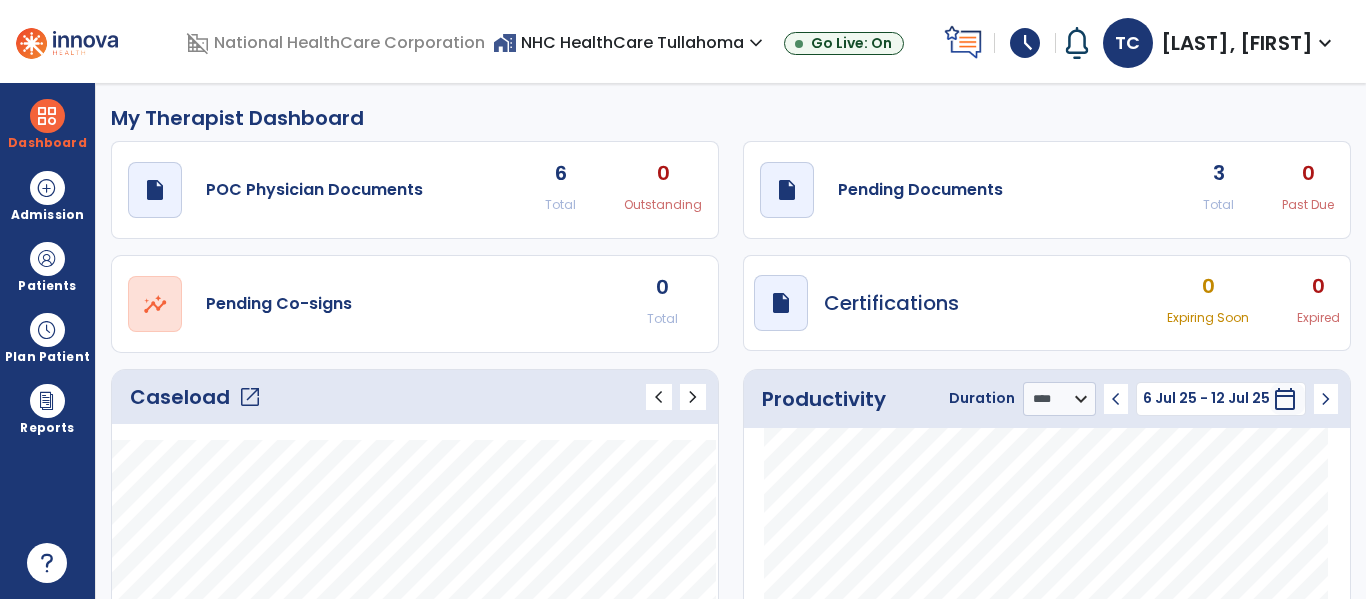 click on "open_in_new" 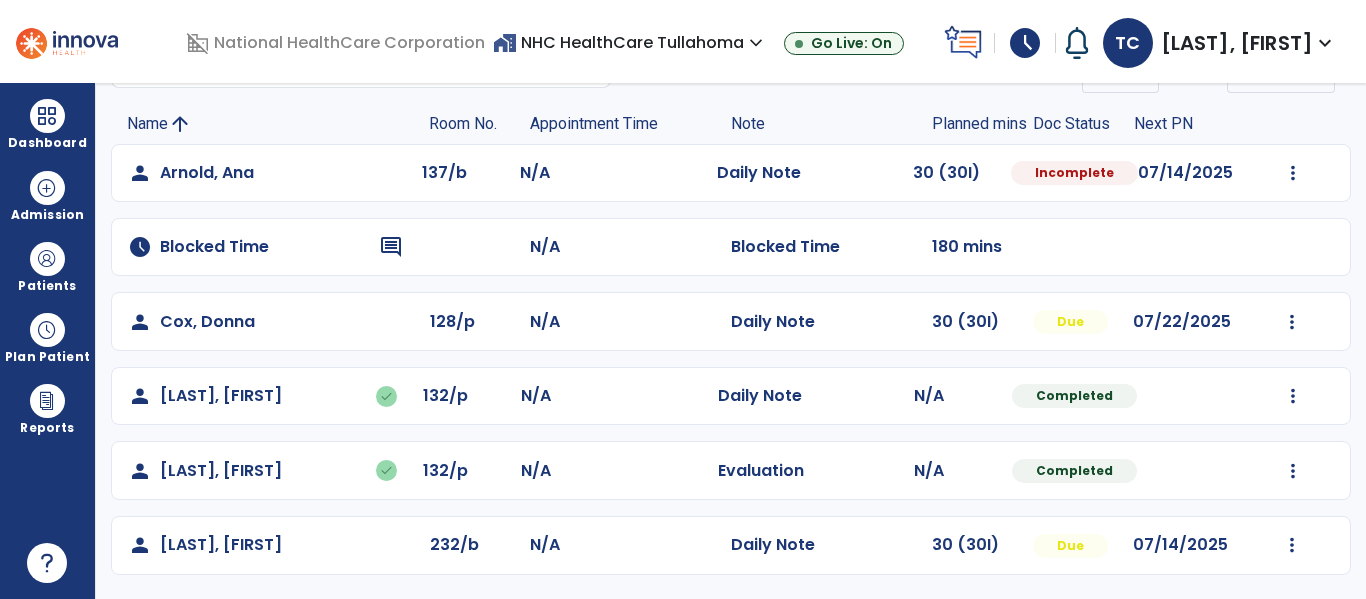 scroll, scrollTop: 0, scrollLeft: 0, axis: both 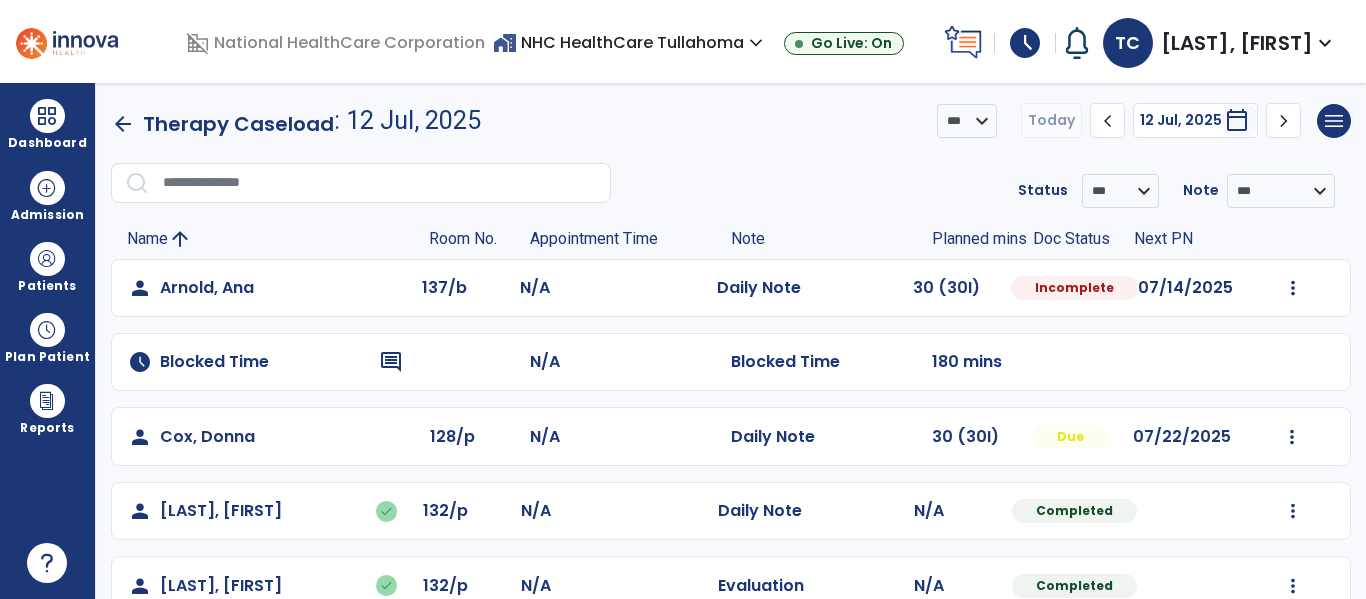 click on "arrow_back" 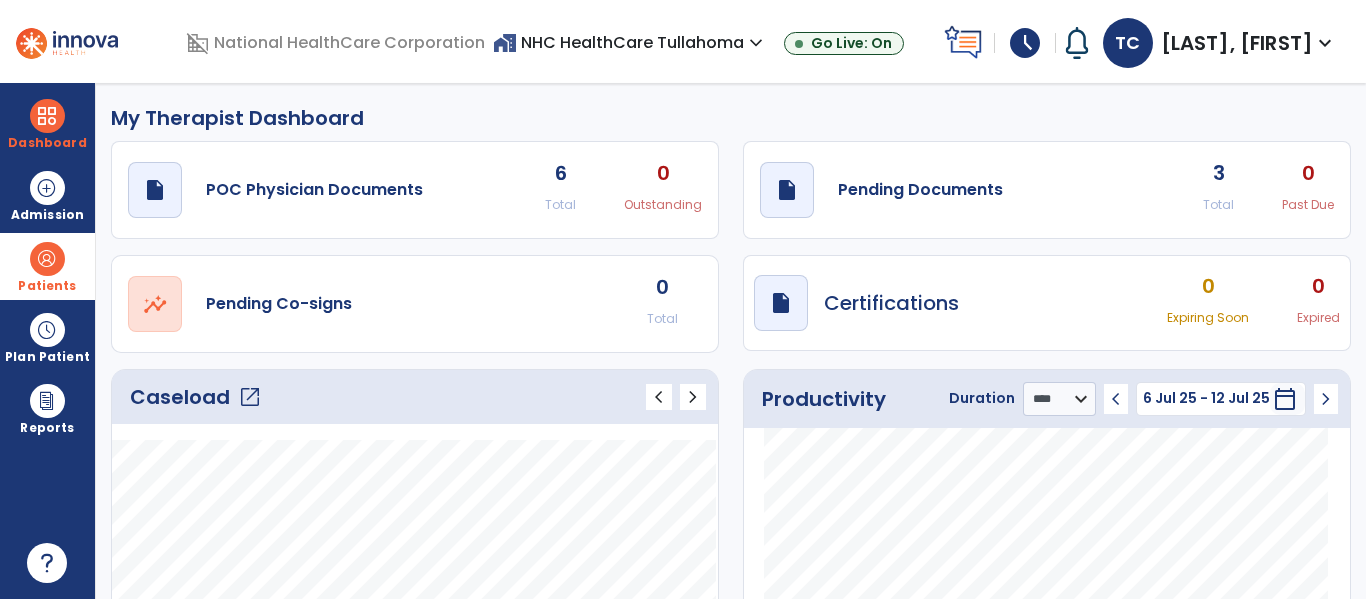 click at bounding box center [47, 259] 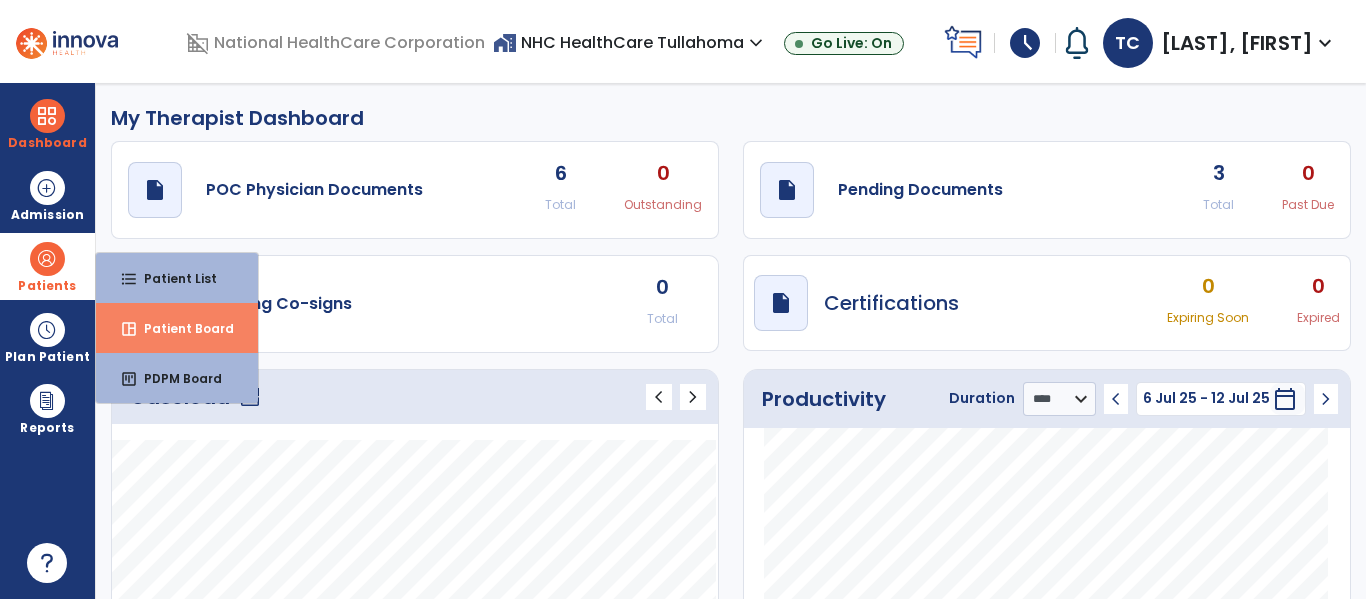 click on "Patient Board" at bounding box center (181, 328) 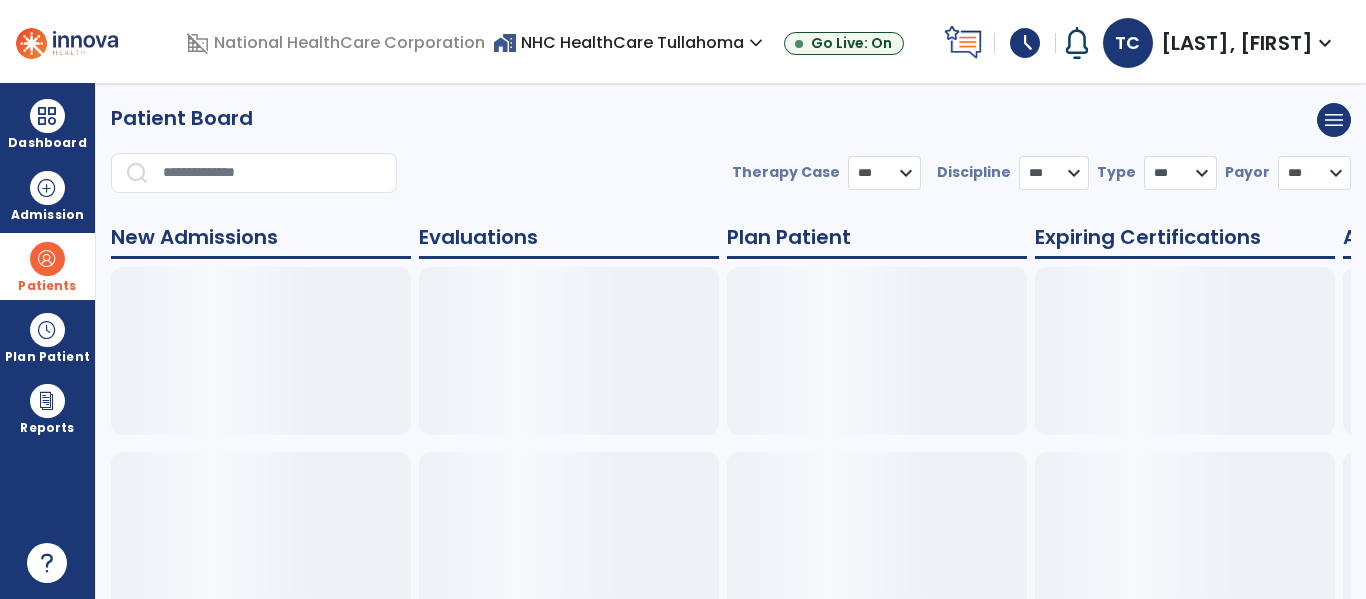 select on "***" 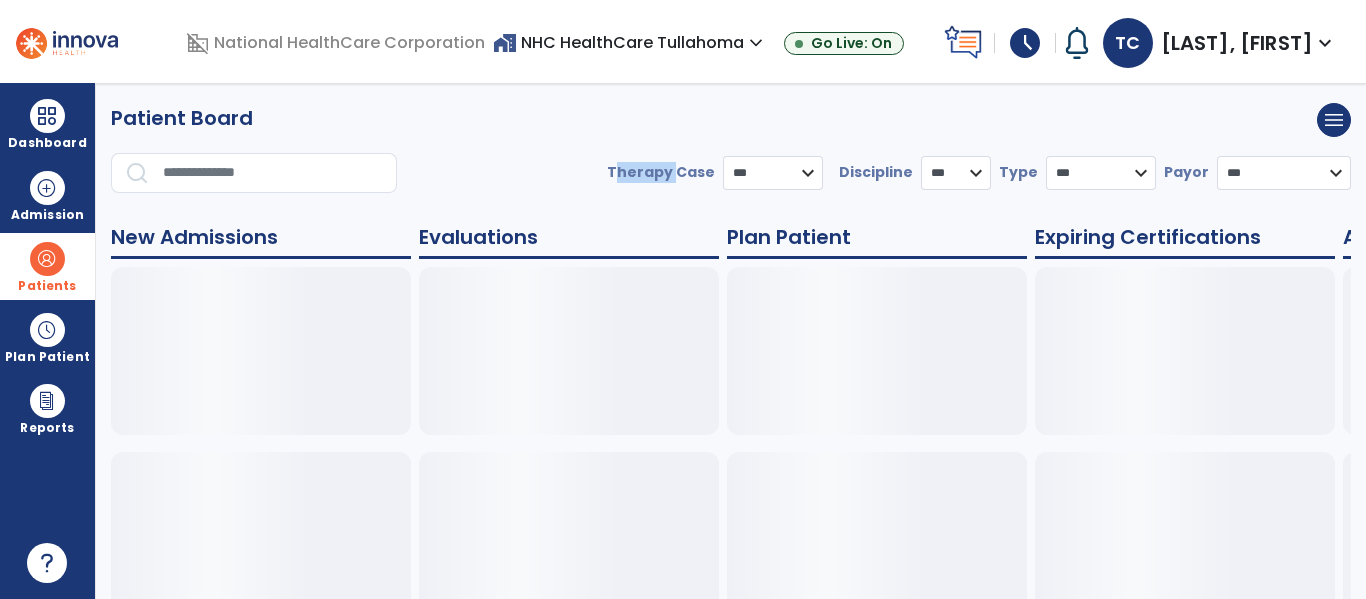 drag, startPoint x: 643, startPoint y: 169, endPoint x: 527, endPoint y: 170, distance: 116.00431 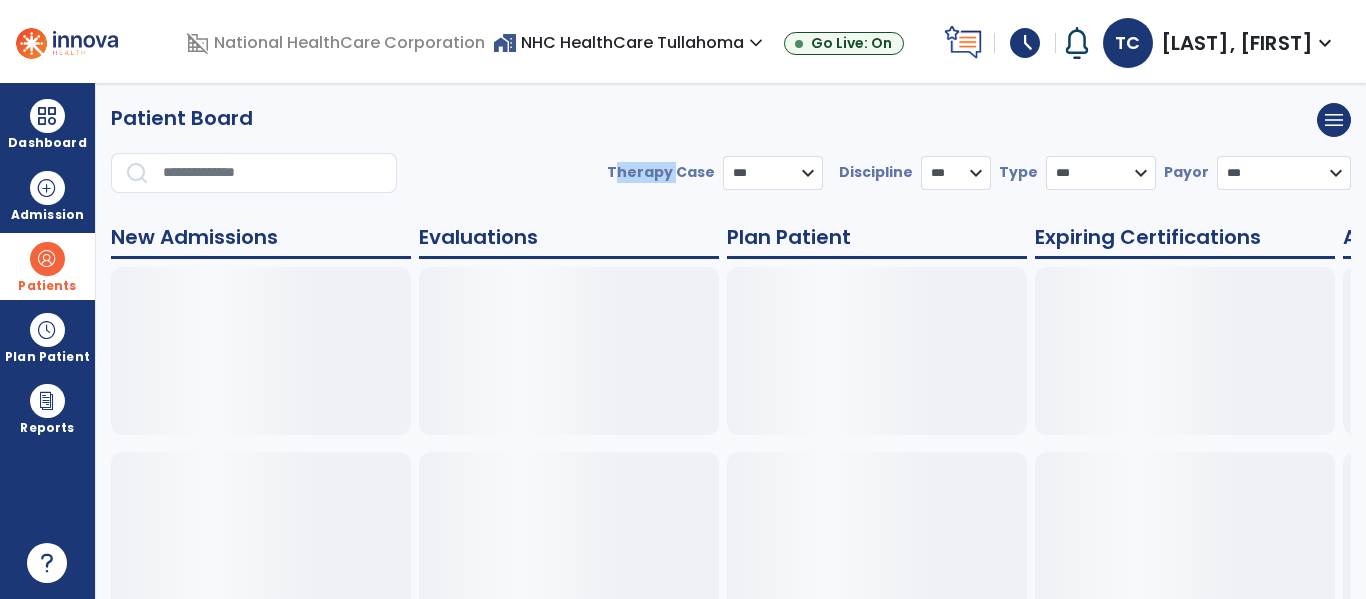 click on "**********" at bounding box center (731, 181) 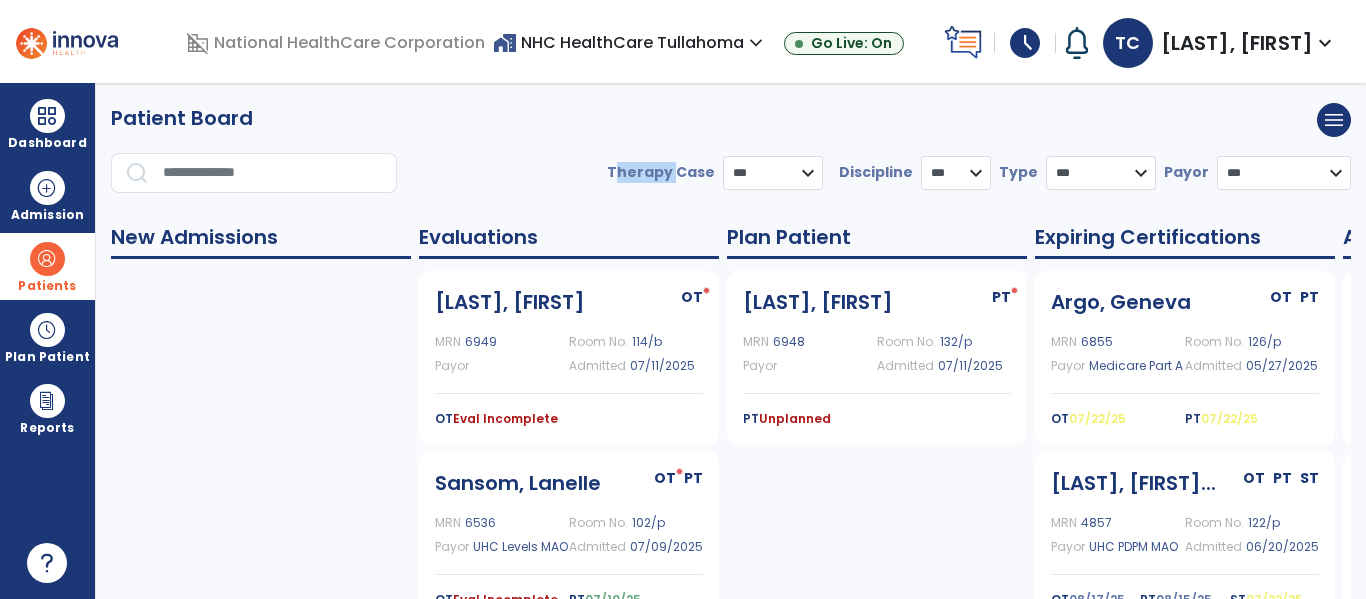 scroll, scrollTop: 34, scrollLeft: 0, axis: vertical 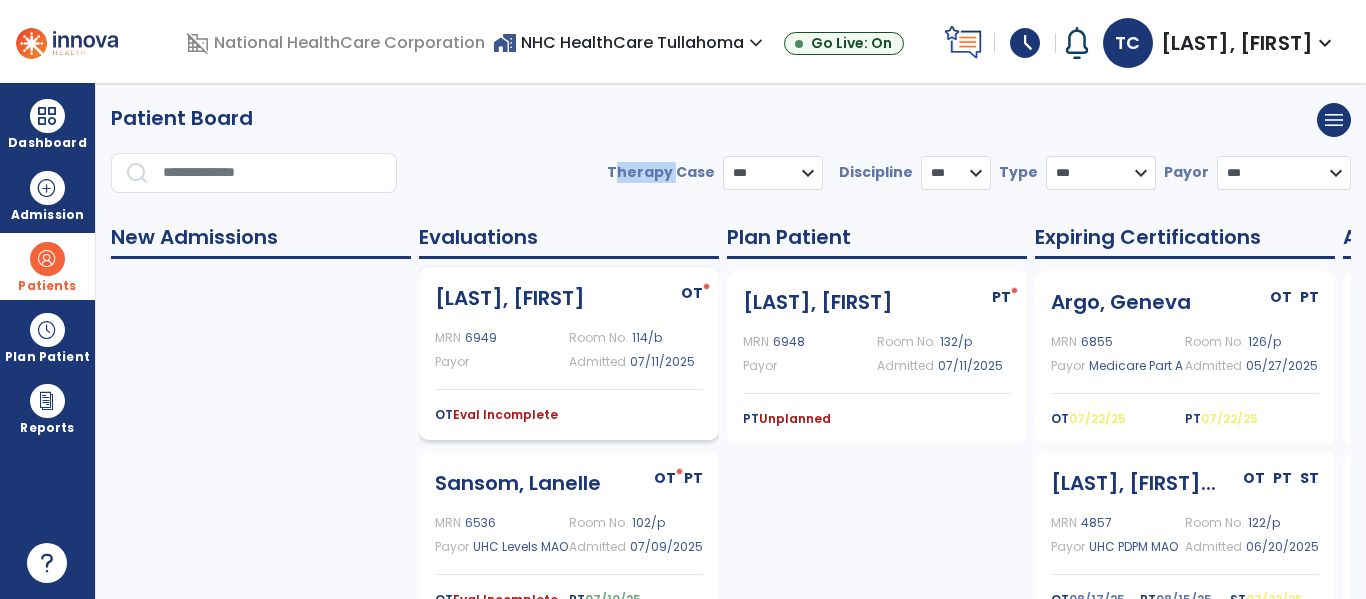 drag, startPoint x: 866, startPoint y: 409, endPoint x: 483, endPoint y: 408, distance: 383.0013 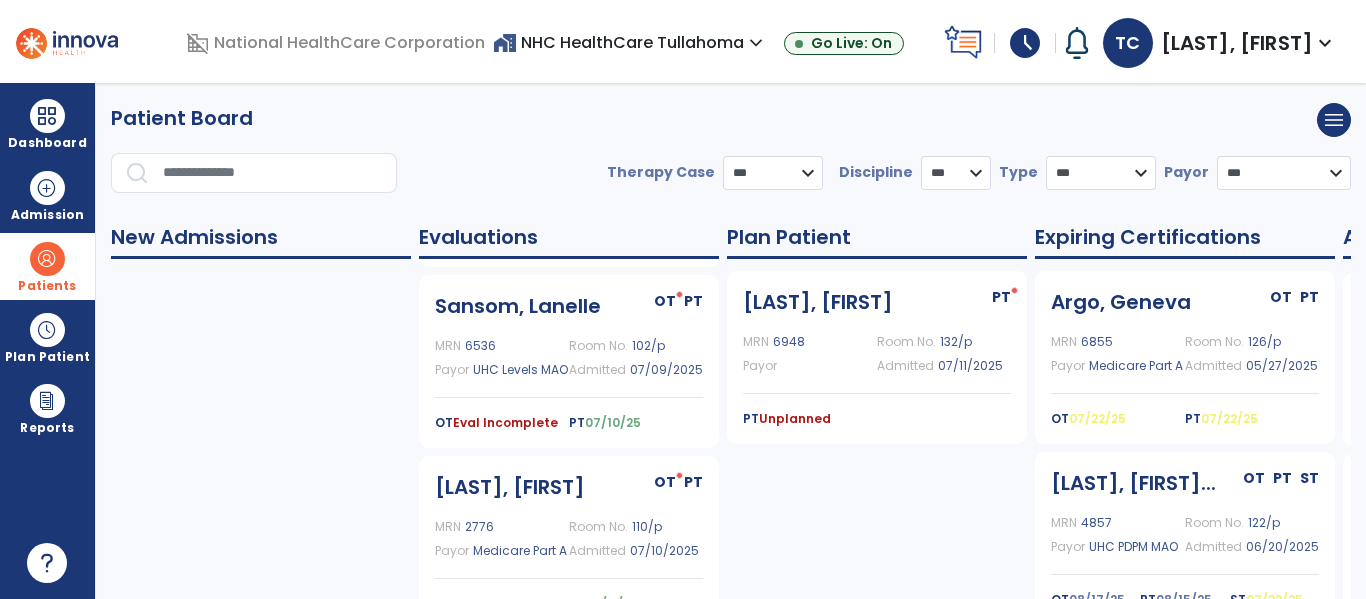 click on "New Admissions" 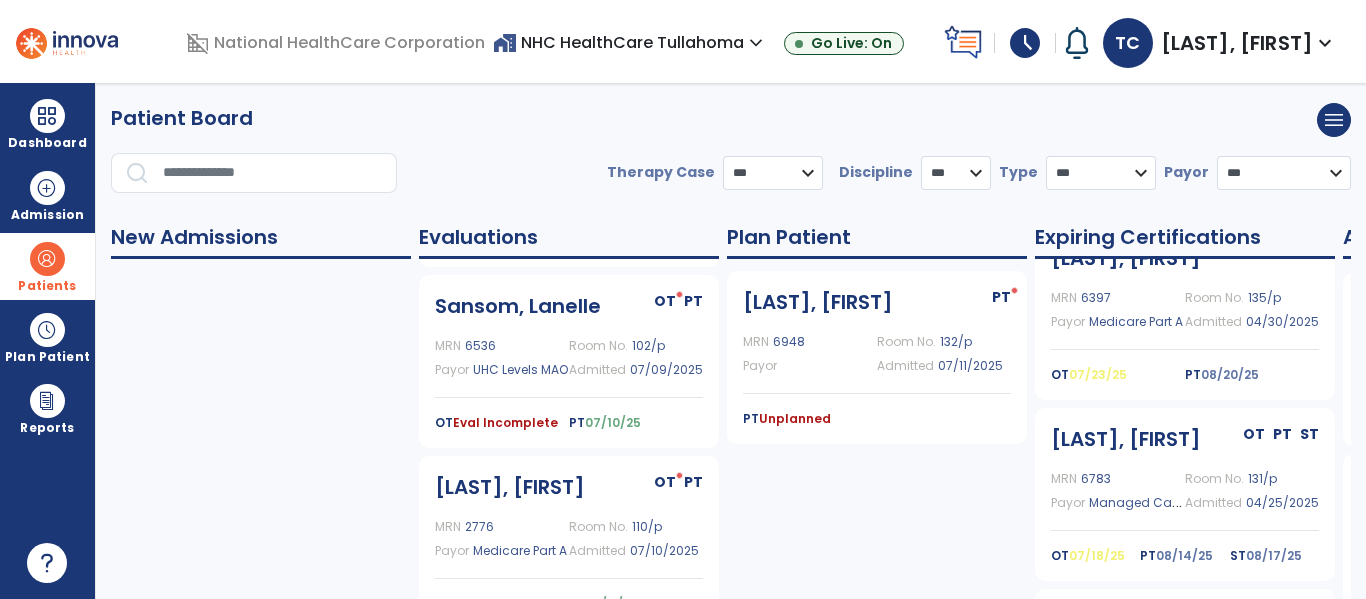 scroll, scrollTop: 0, scrollLeft: 0, axis: both 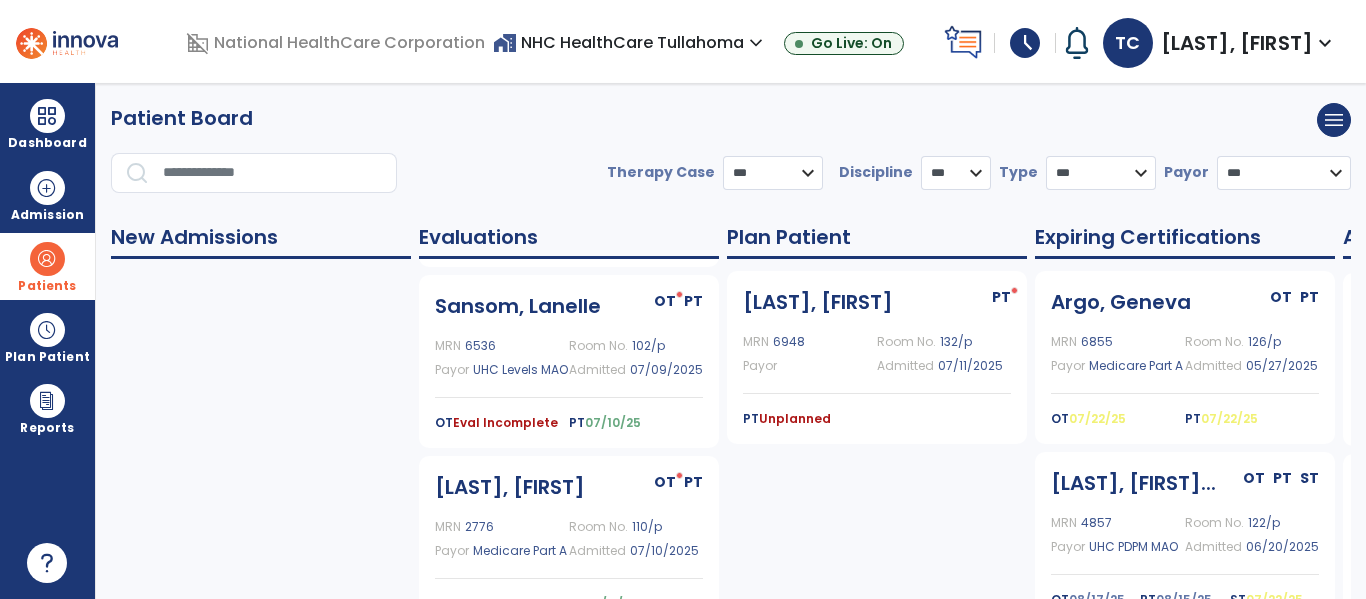 click at bounding box center [47, 259] 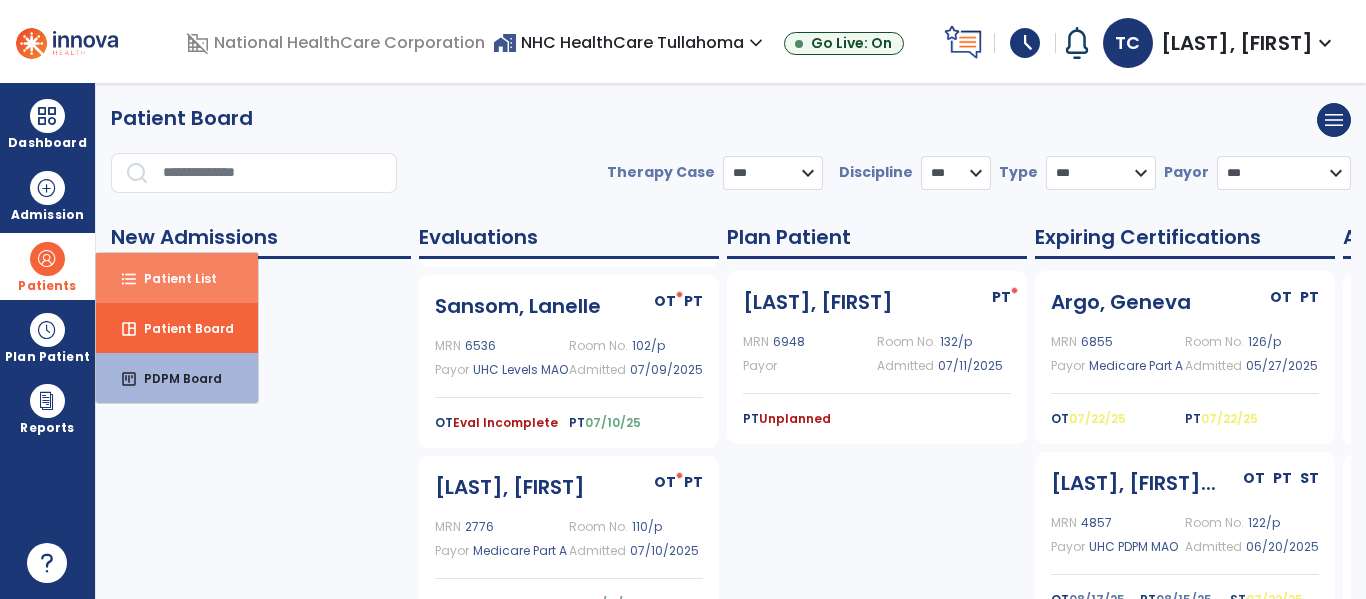 click on "Patient List" at bounding box center (172, 278) 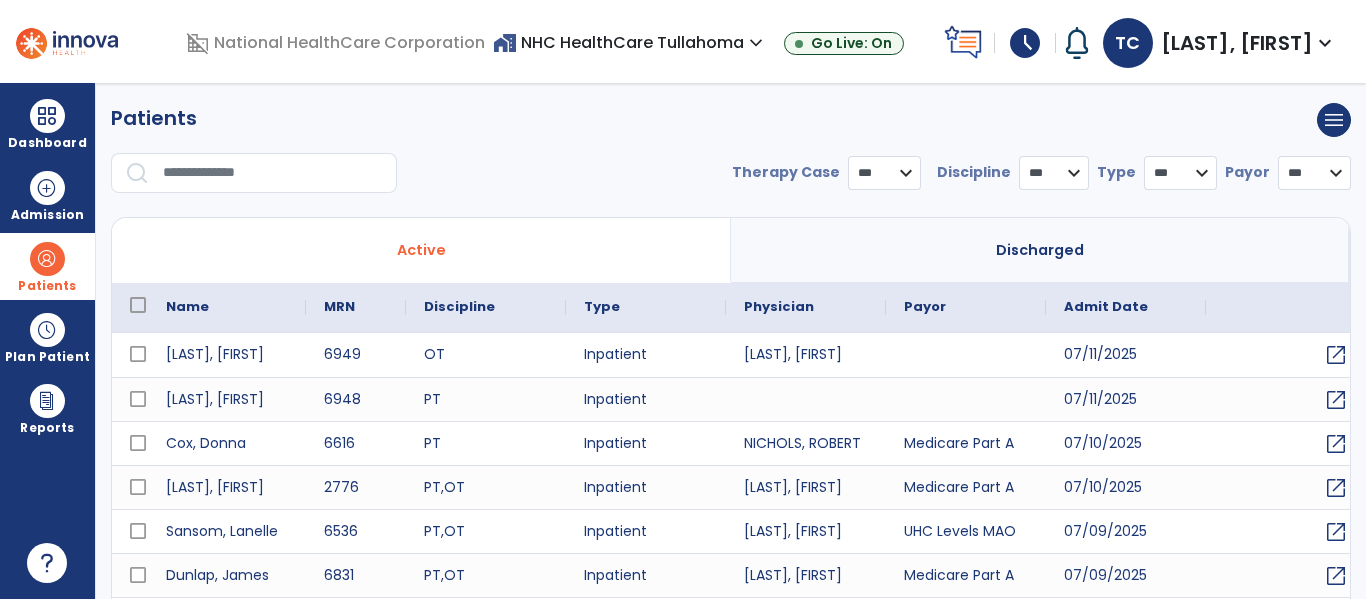 select on "***" 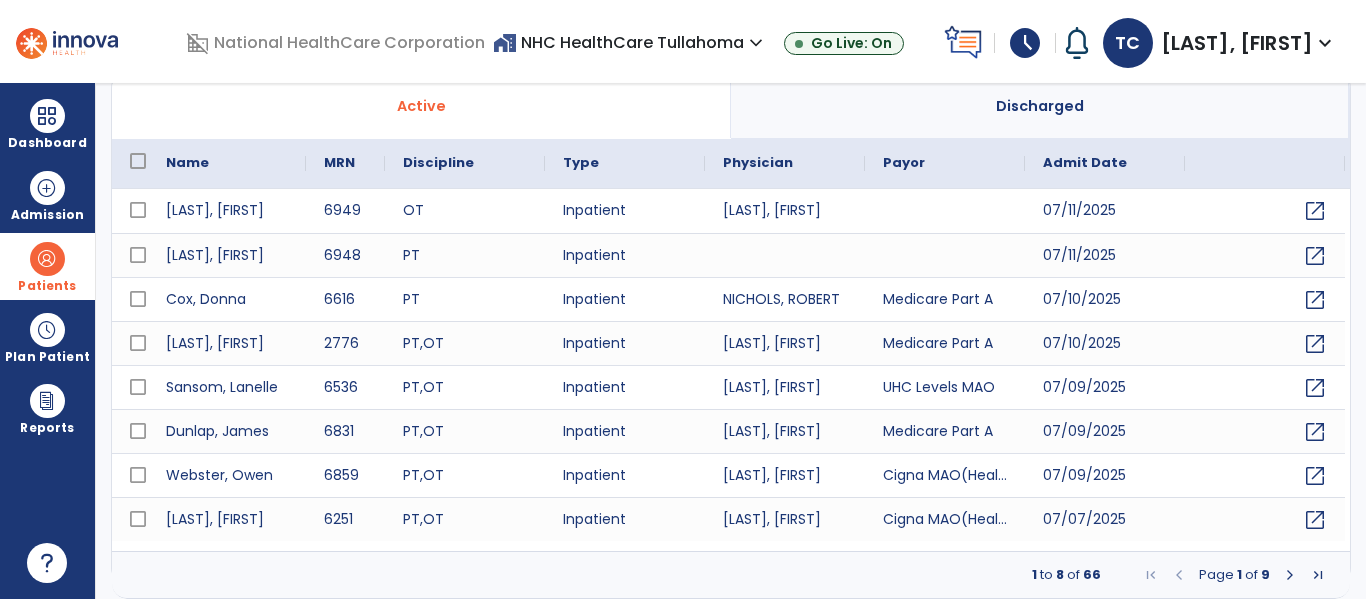 scroll, scrollTop: 0, scrollLeft: 0, axis: both 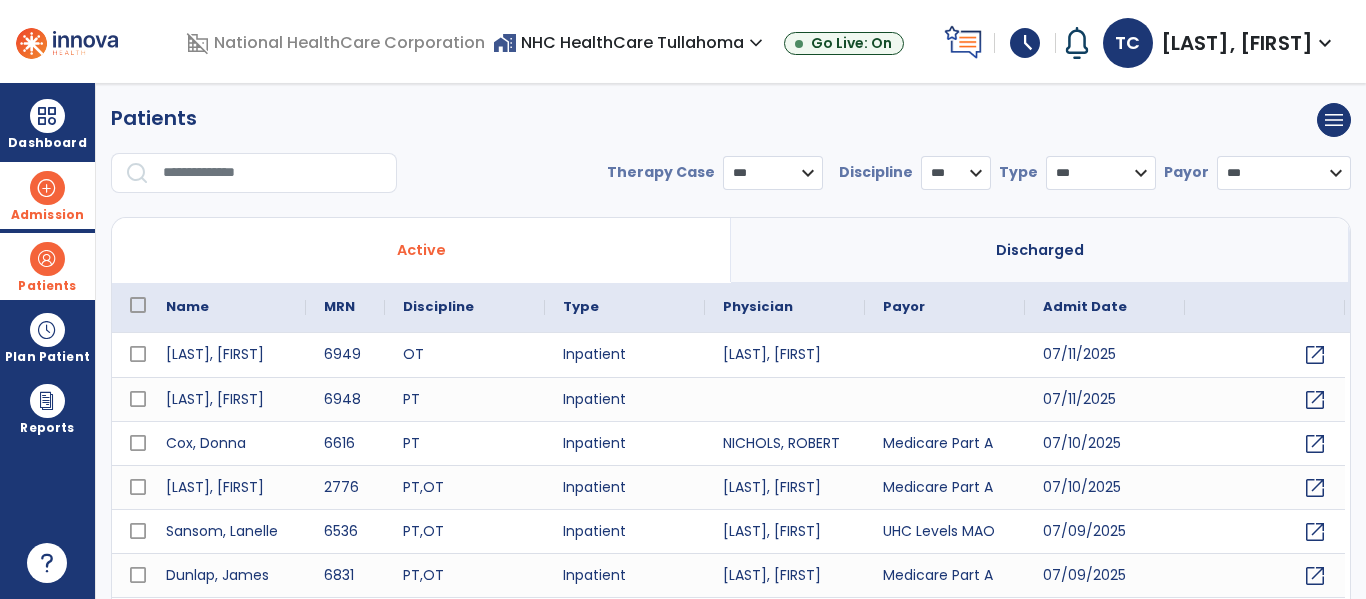 click at bounding box center [47, 188] 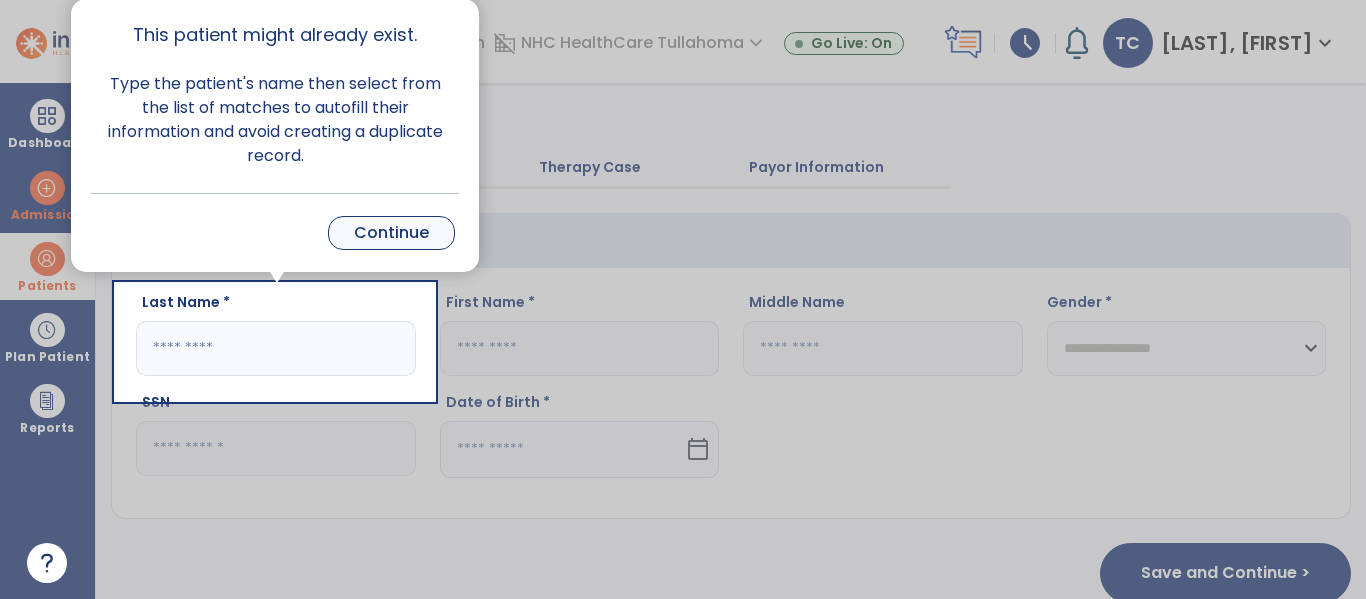 click on "Continue" at bounding box center (391, 233) 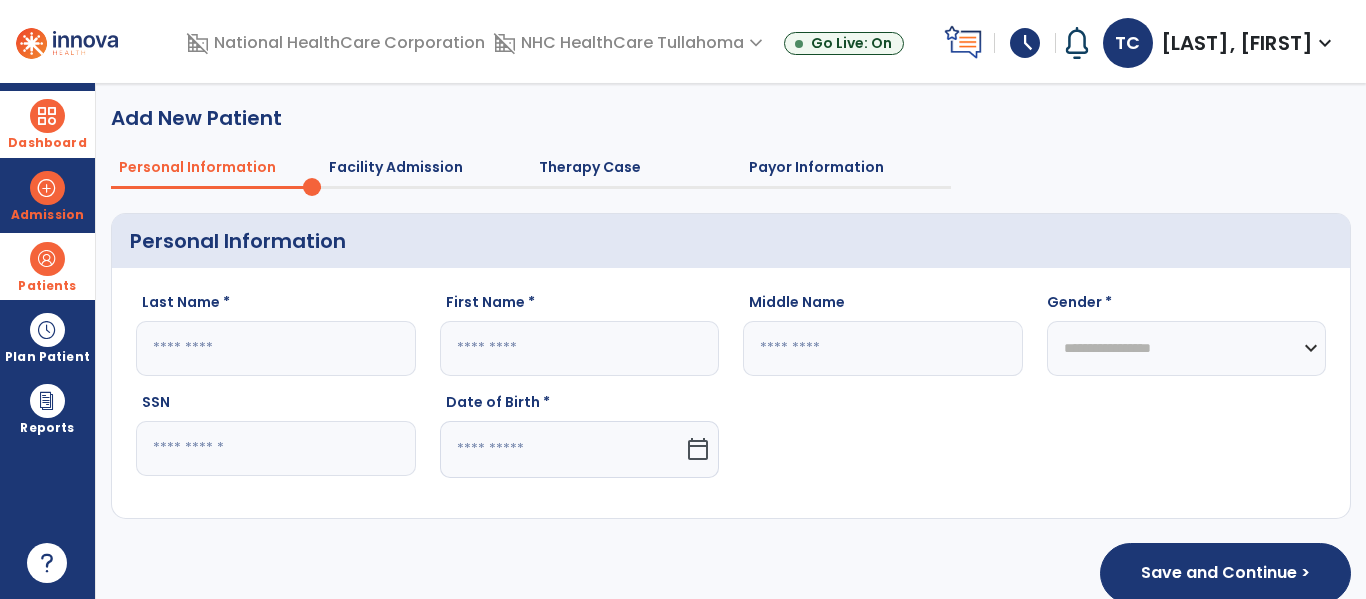 click at bounding box center (47, 116) 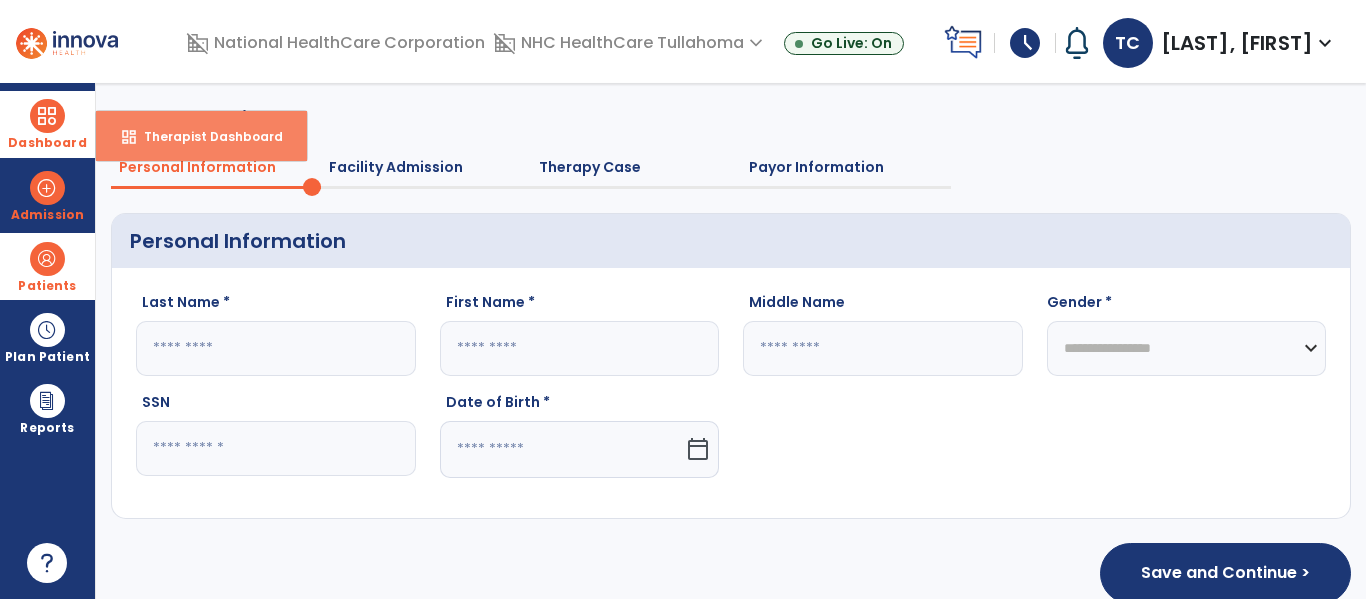 click on "Therapist Dashboard" at bounding box center [205, 136] 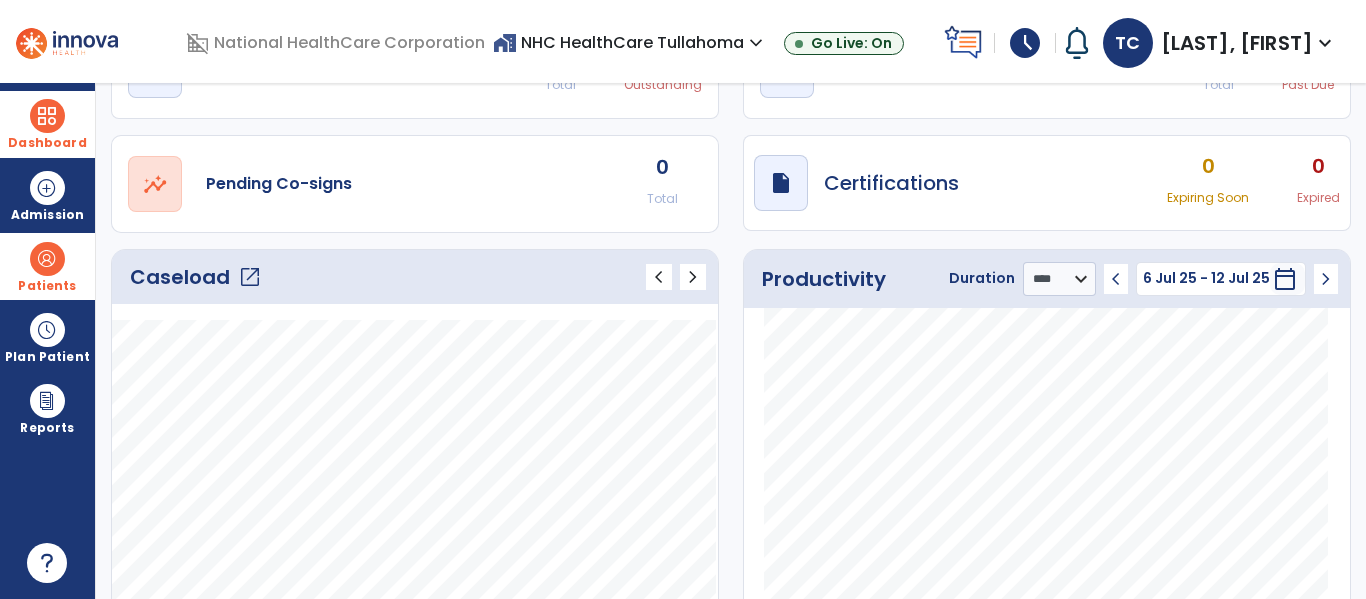 scroll, scrollTop: 0, scrollLeft: 0, axis: both 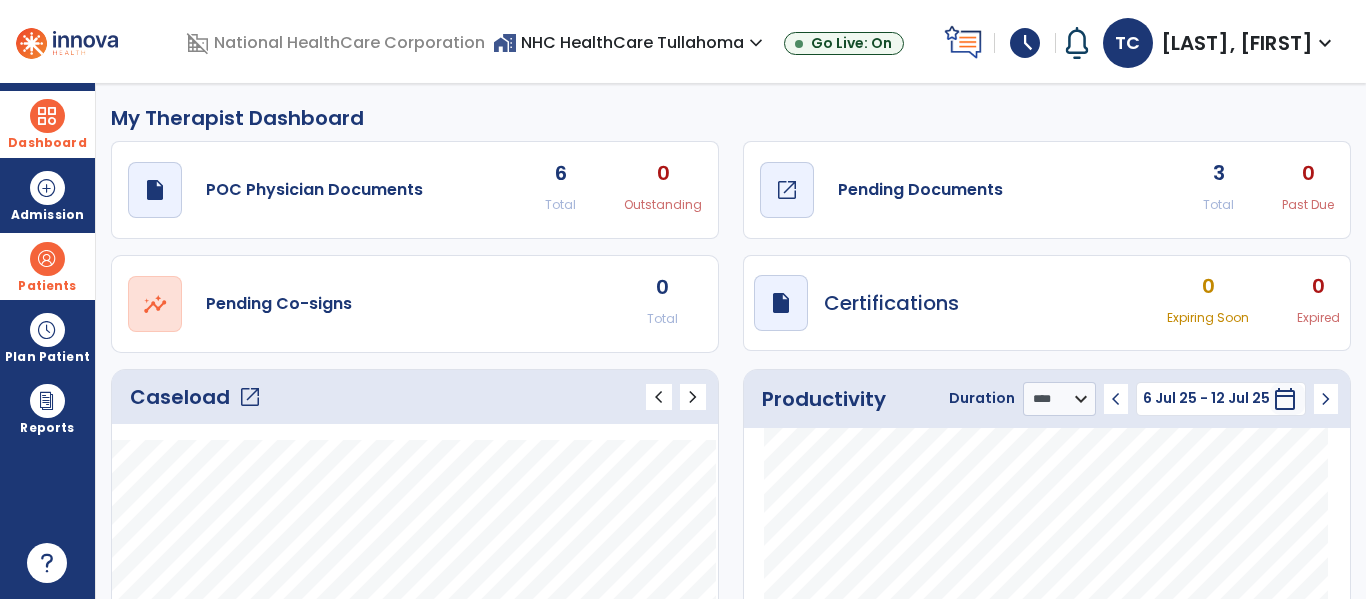 click on "open_in_new" 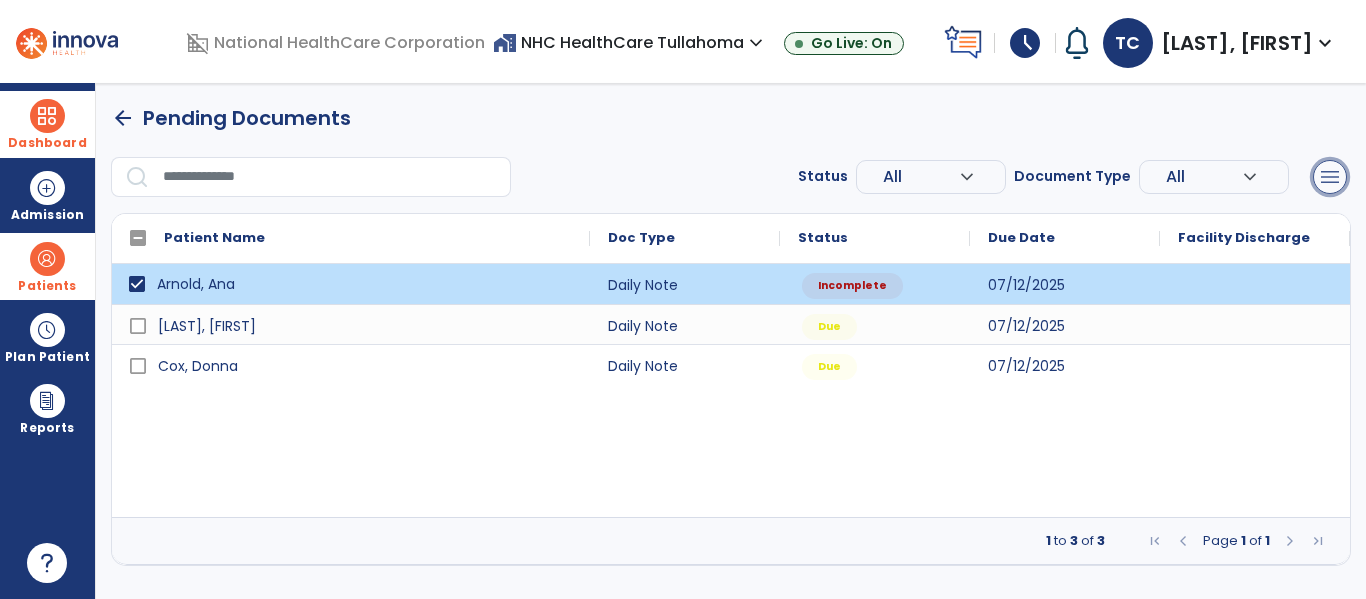 click on "menu" at bounding box center [1330, 177] 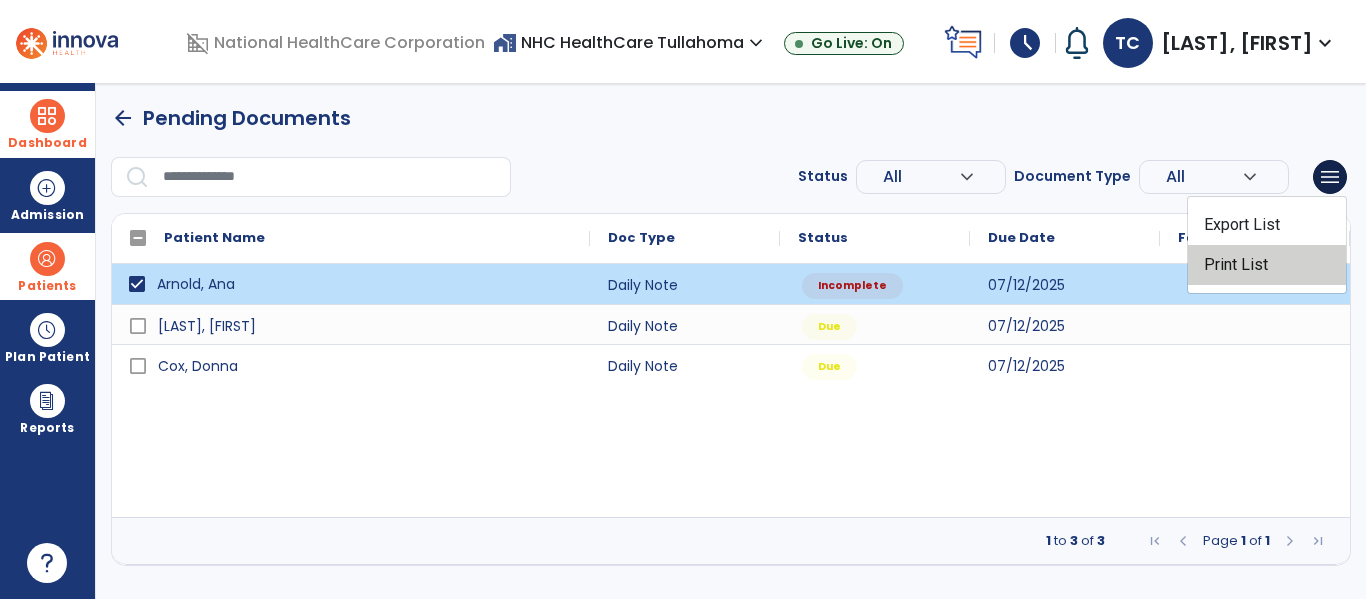 click on "Print List" at bounding box center (1267, 265) 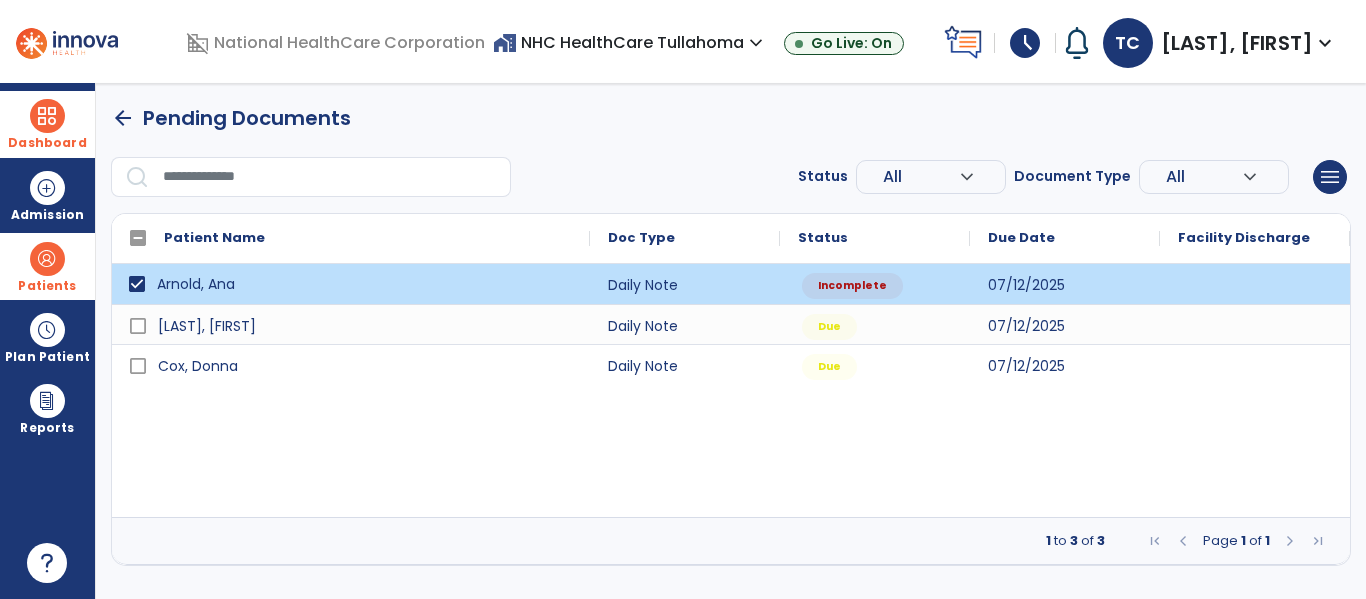 select on "****" 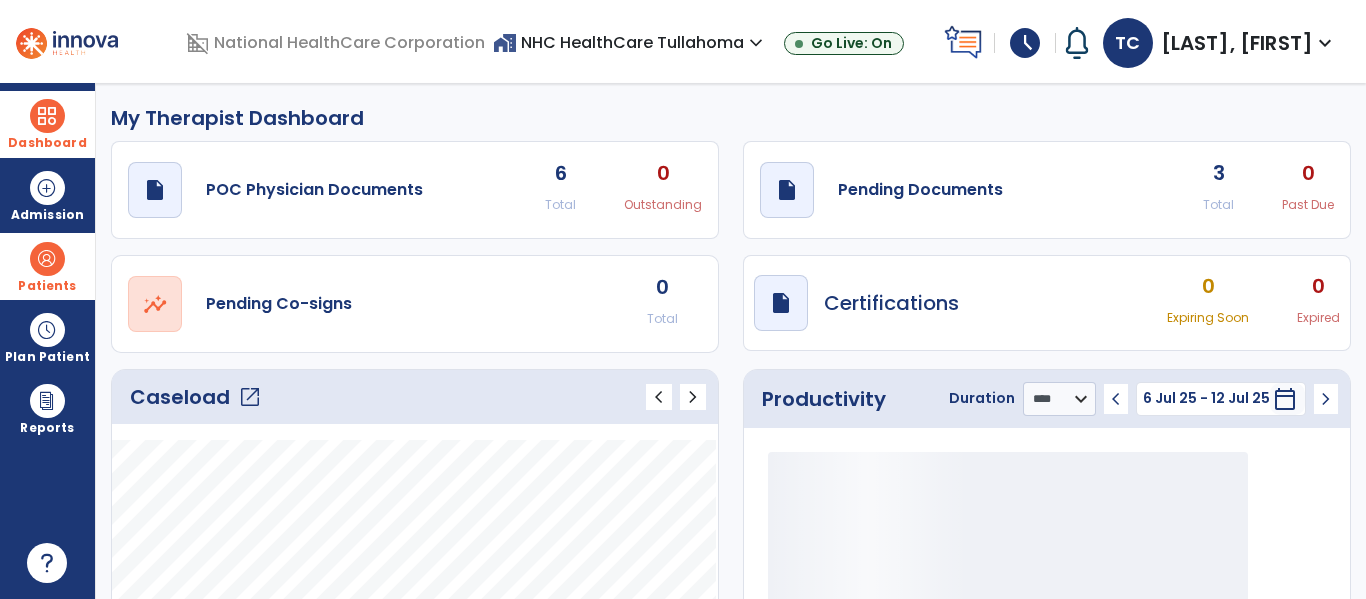 click 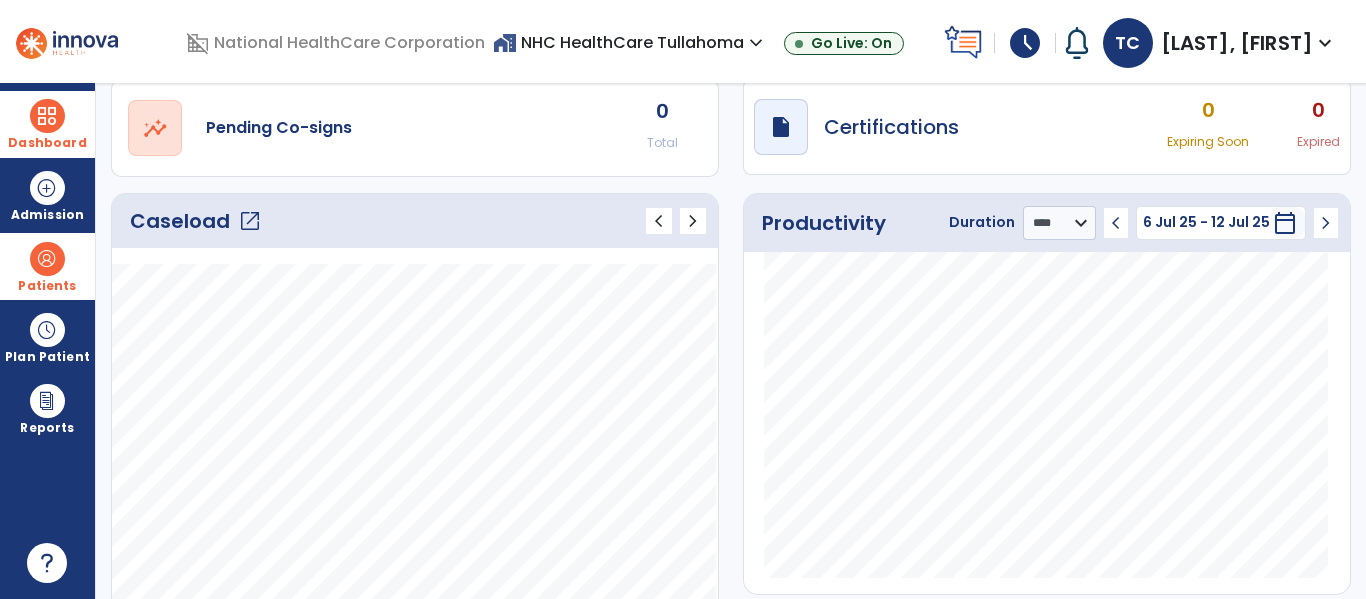 scroll, scrollTop: 0, scrollLeft: 0, axis: both 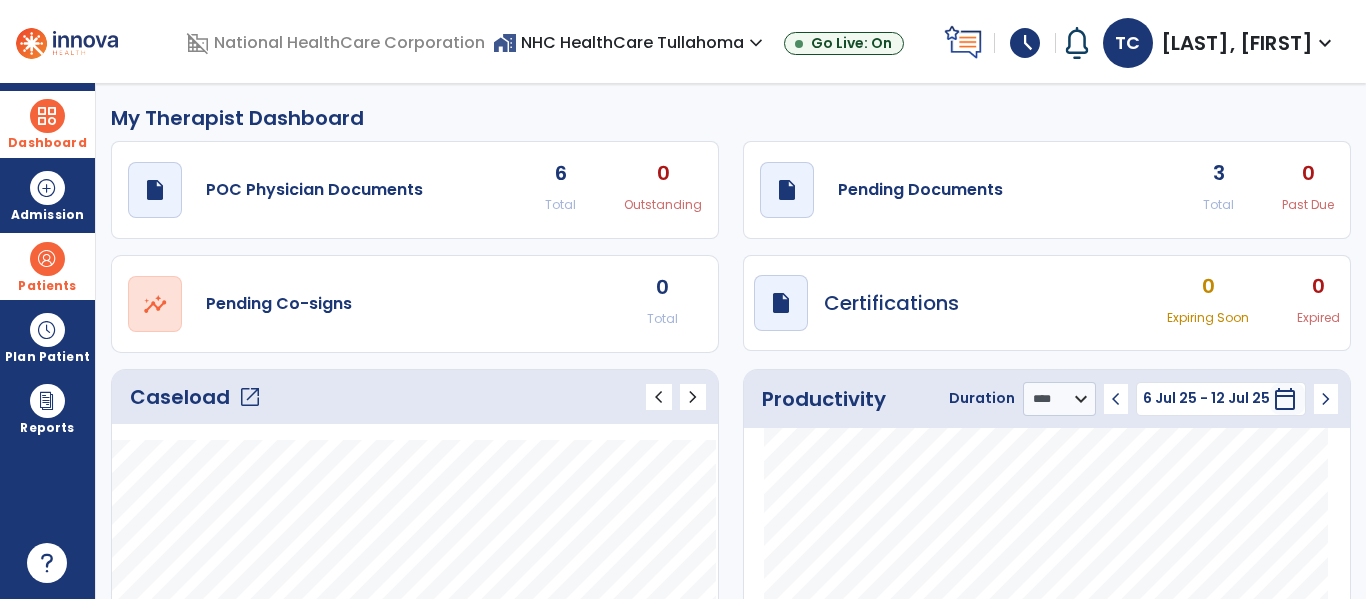 click on "open_in_new" 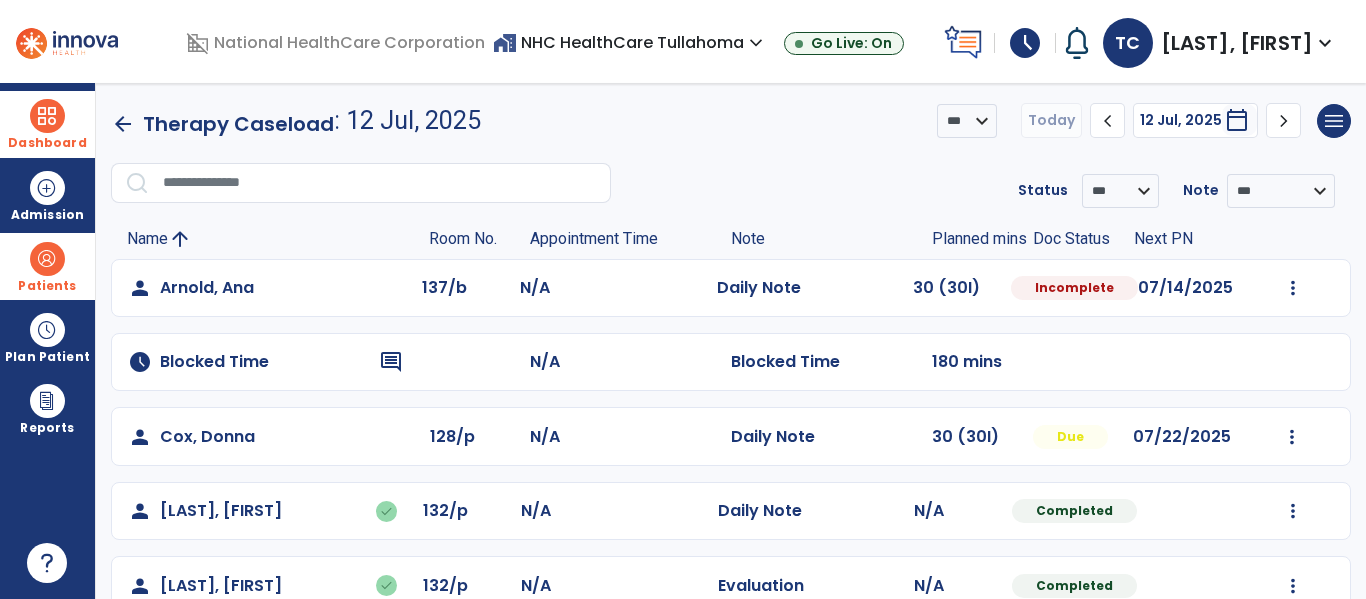 click on "arrow_back" 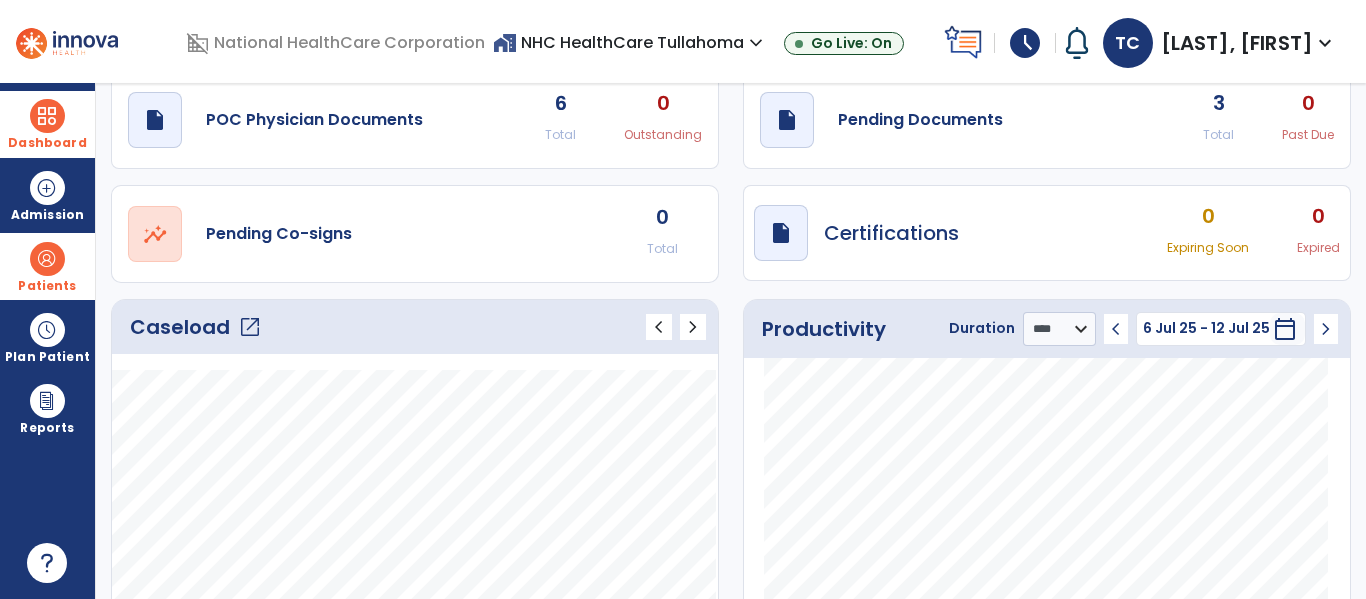 scroll, scrollTop: 0, scrollLeft: 0, axis: both 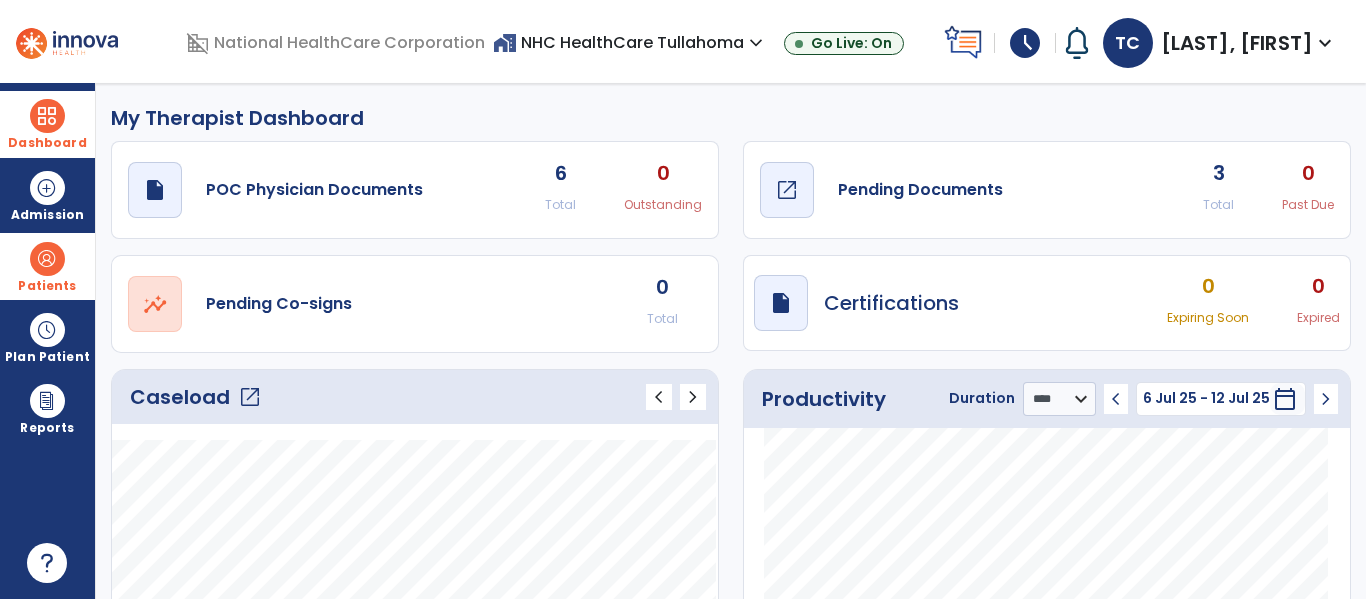 click on "draft   open_in_new" 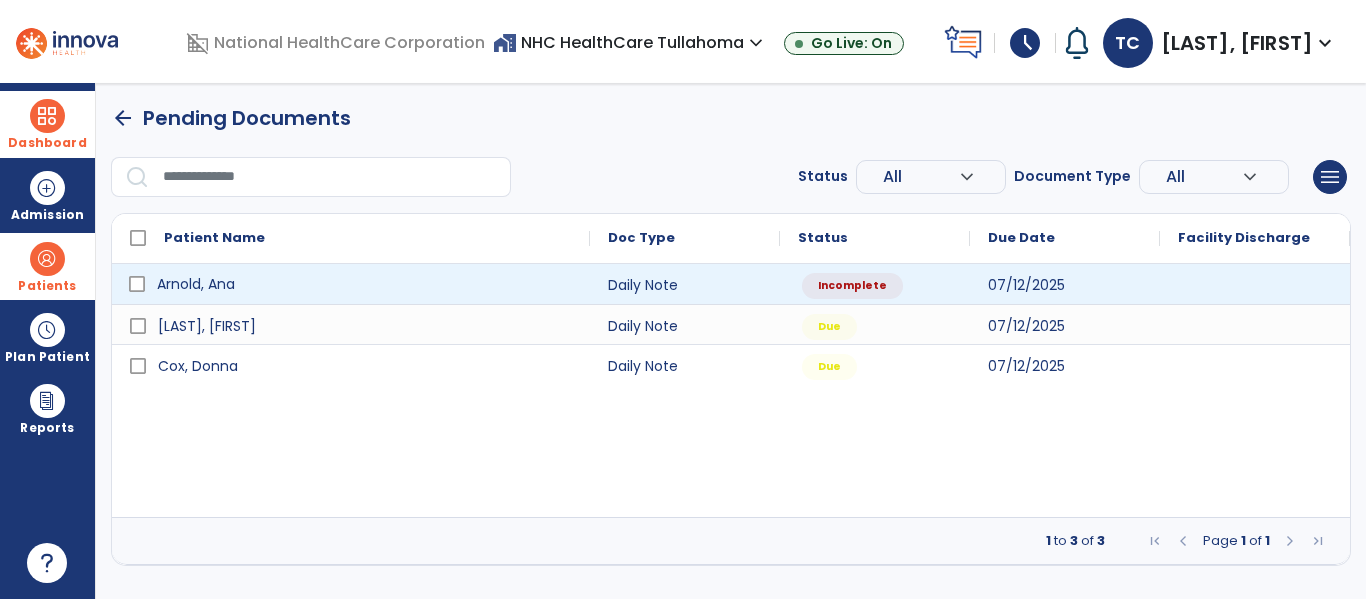 click on "Arnold, Ana" at bounding box center [196, 284] 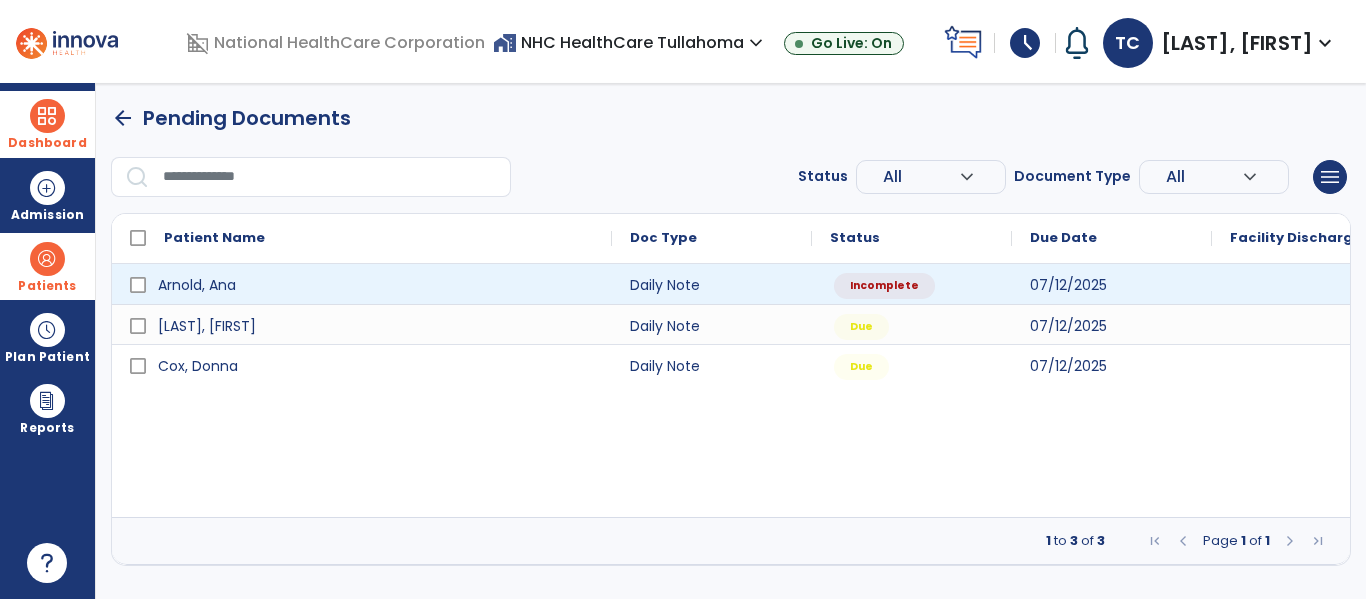 select on "*" 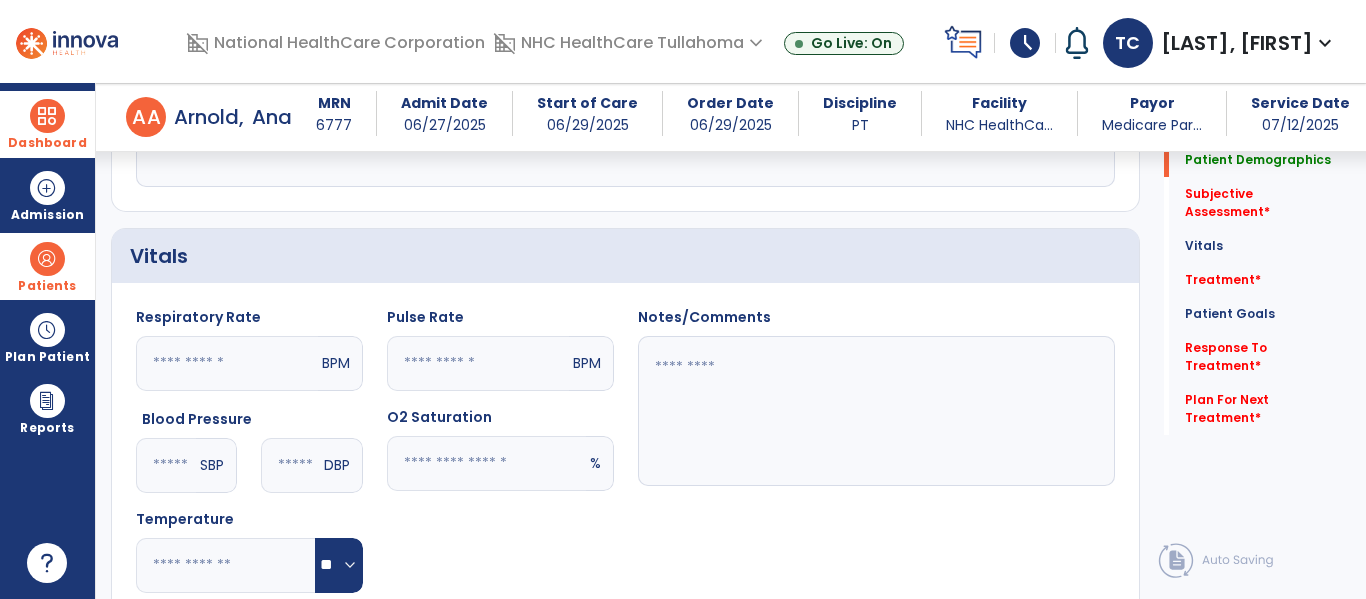 scroll, scrollTop: 0, scrollLeft: 0, axis: both 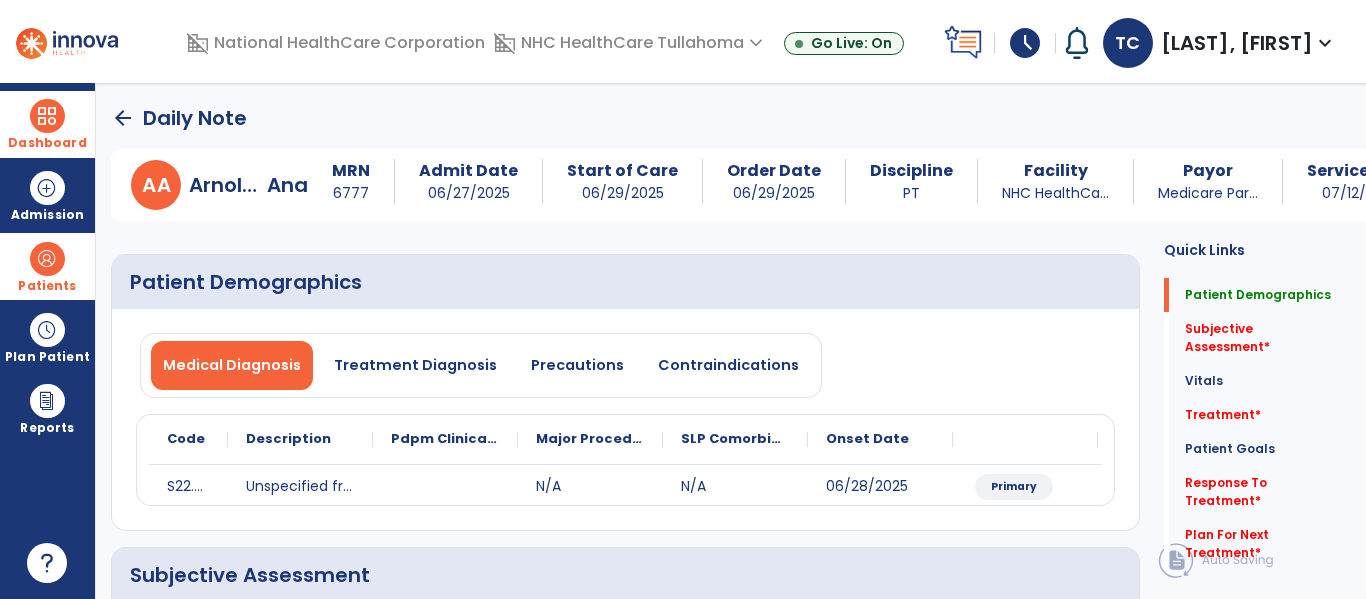 click on "arrow_back" 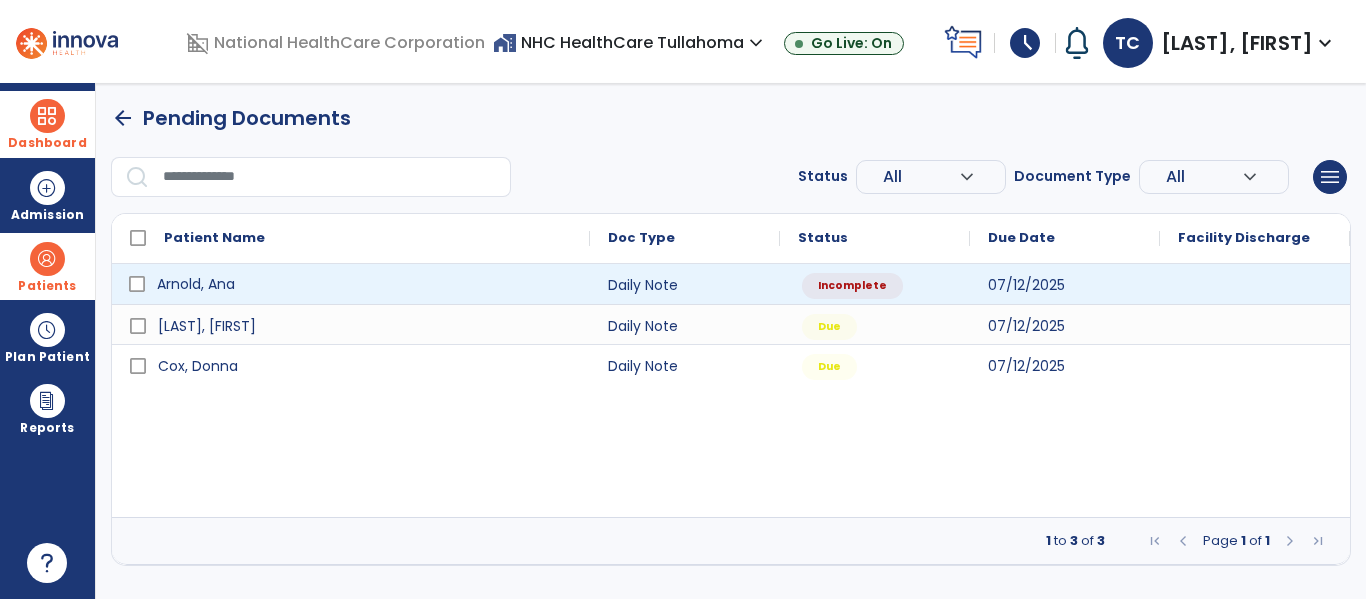 click on "Arnold, Ana" at bounding box center (196, 284) 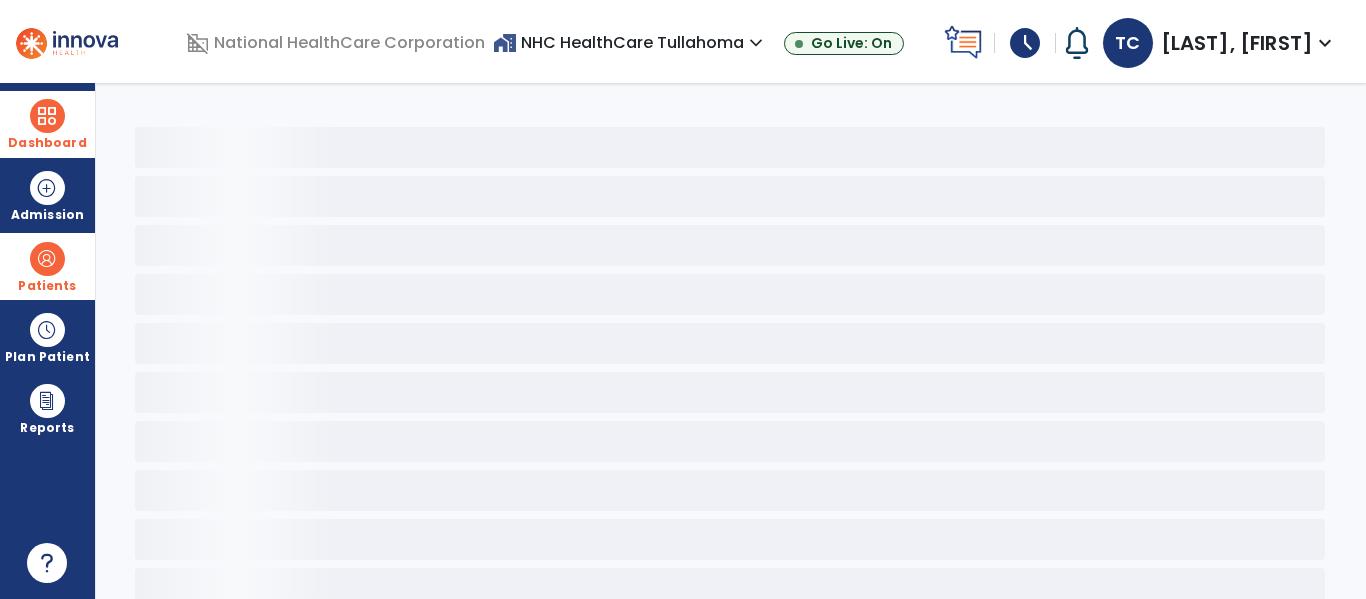 select on "*" 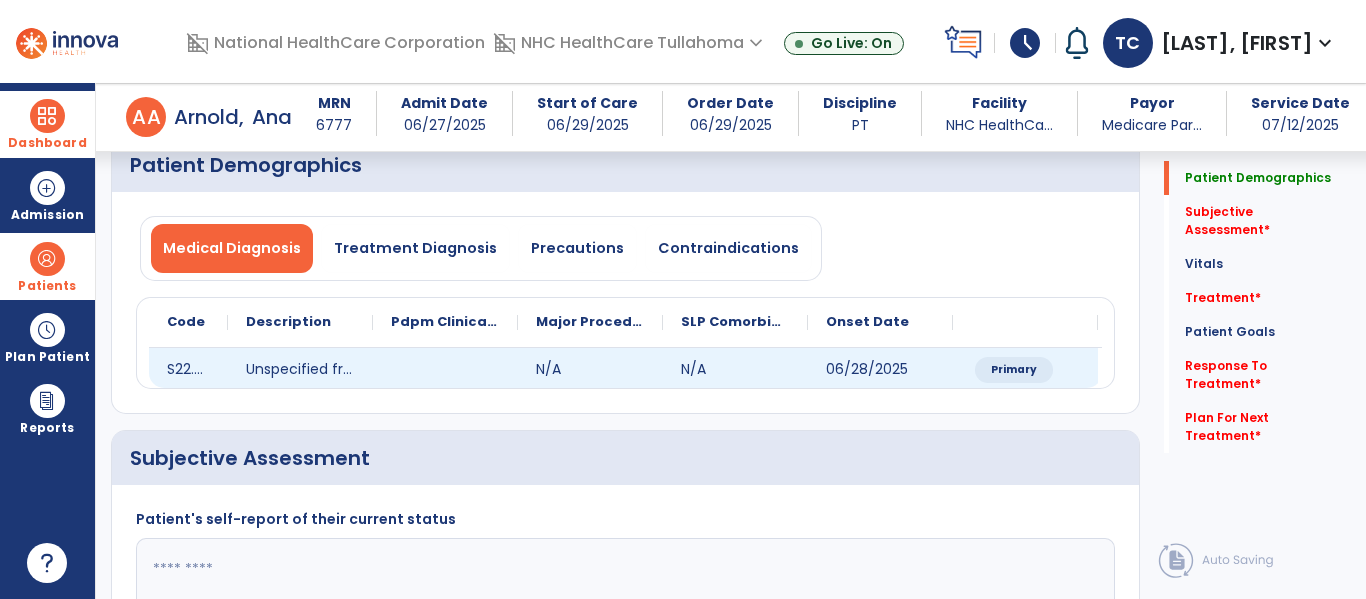 scroll, scrollTop: 99, scrollLeft: 0, axis: vertical 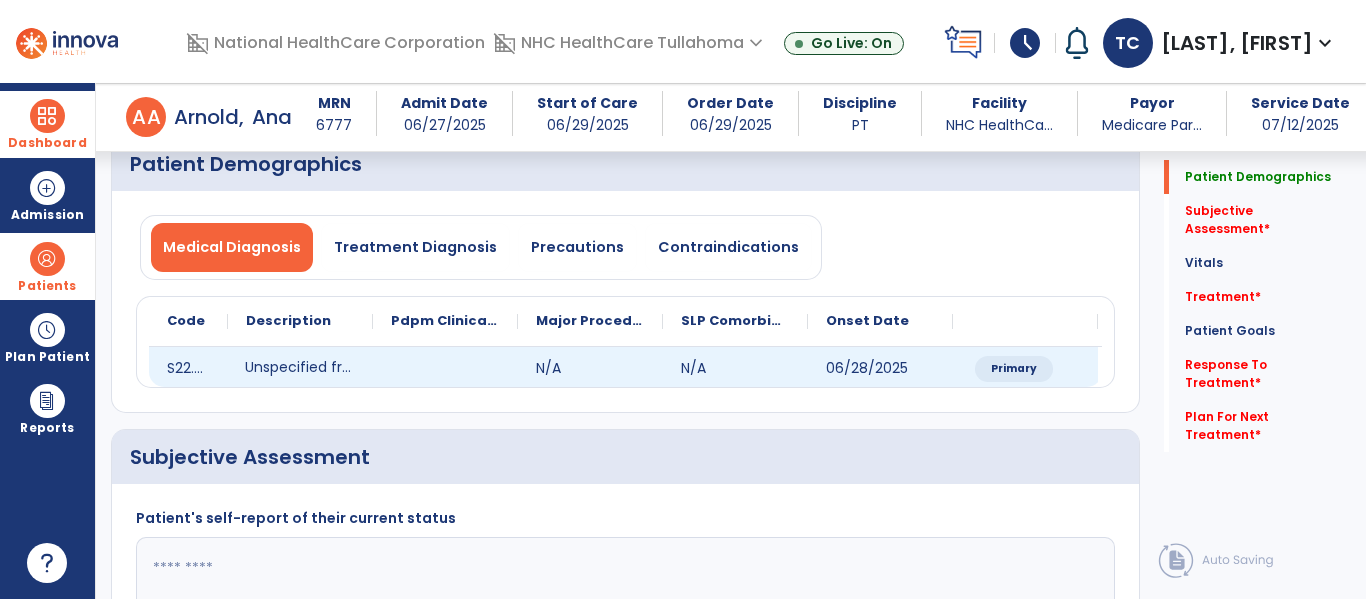 click on "Unspecified fracture of T11-T12 vertebra, subsequent encounter for fracture with routine healing" 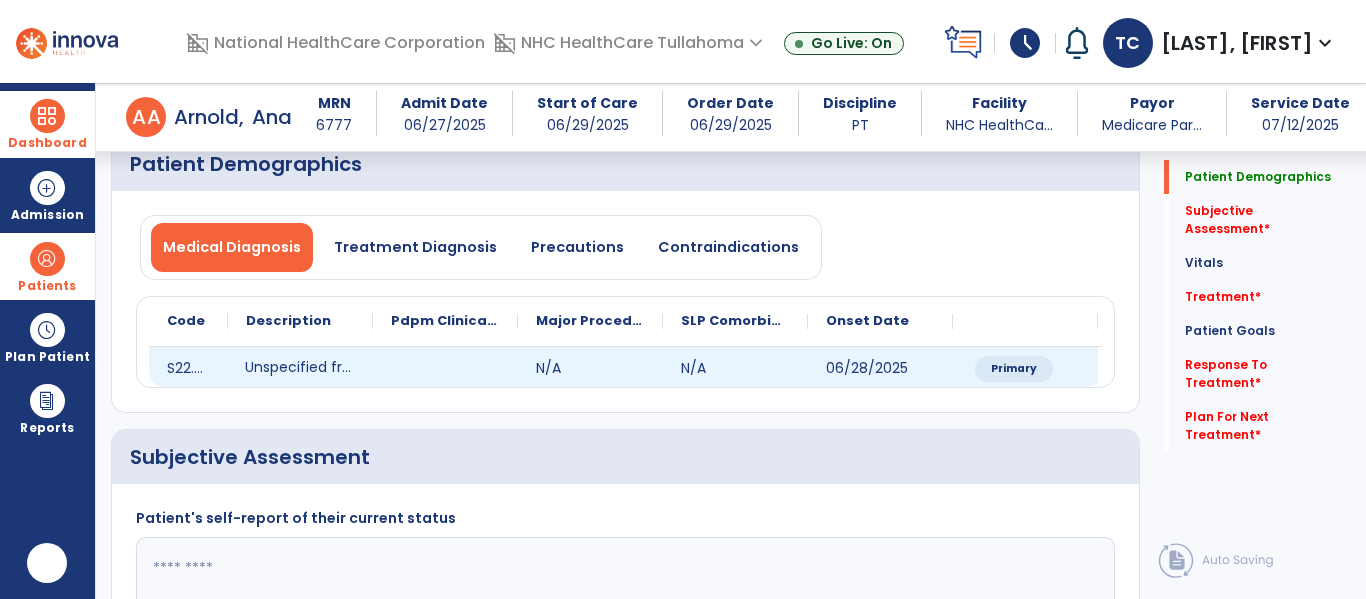 scroll, scrollTop: 0, scrollLeft: 0, axis: both 